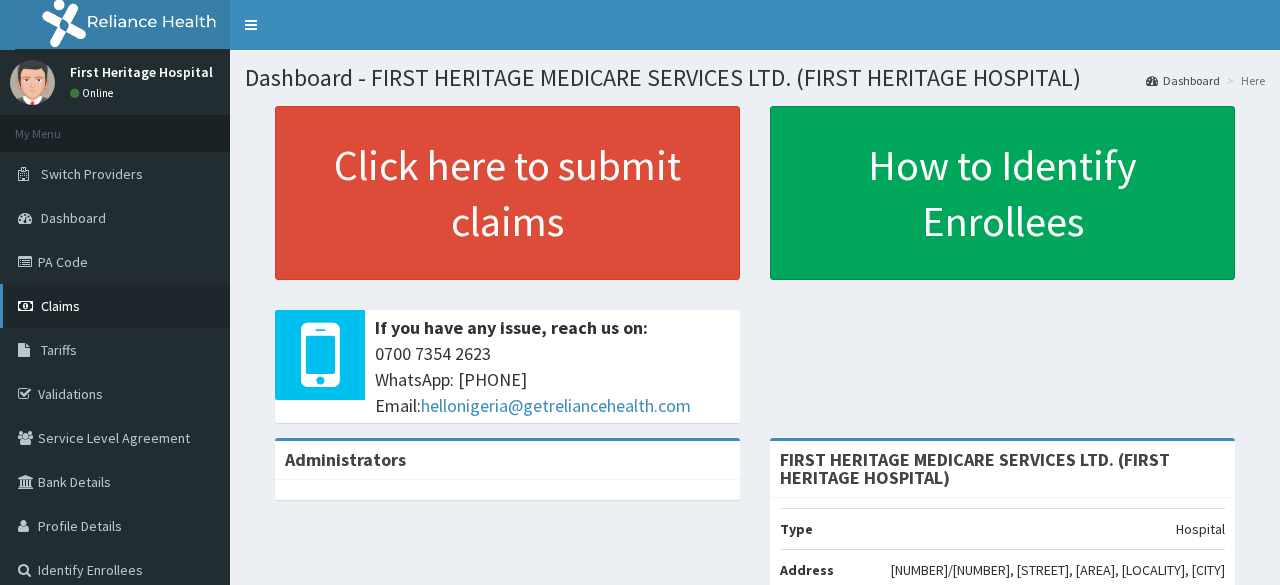 scroll, scrollTop: 0, scrollLeft: 0, axis: both 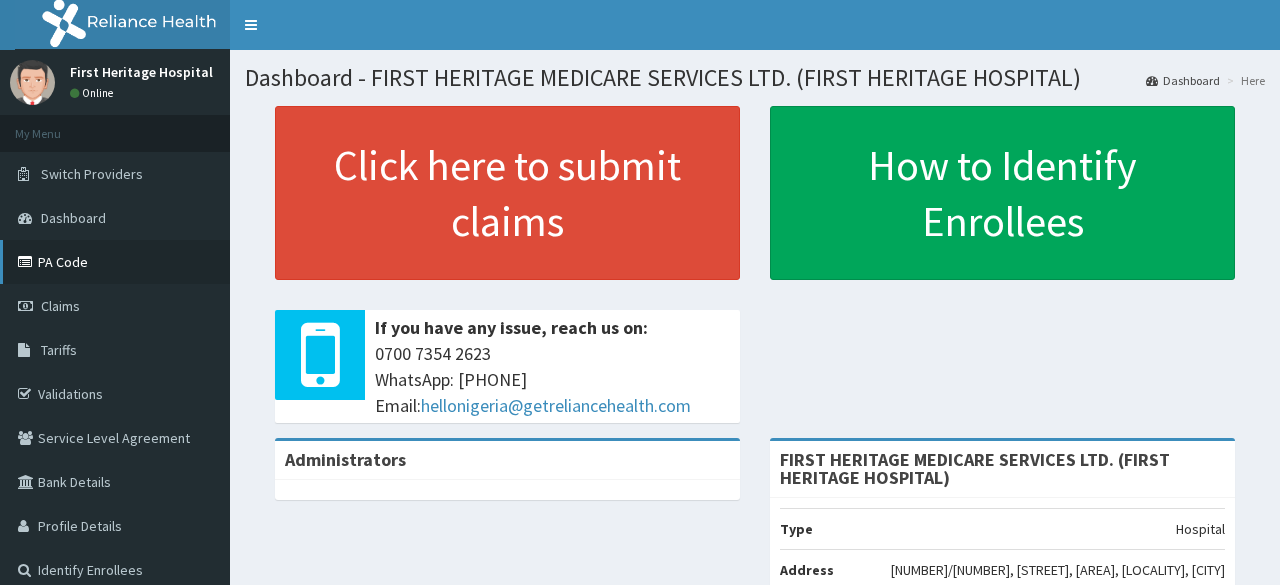 click on "PA Code" at bounding box center (115, 262) 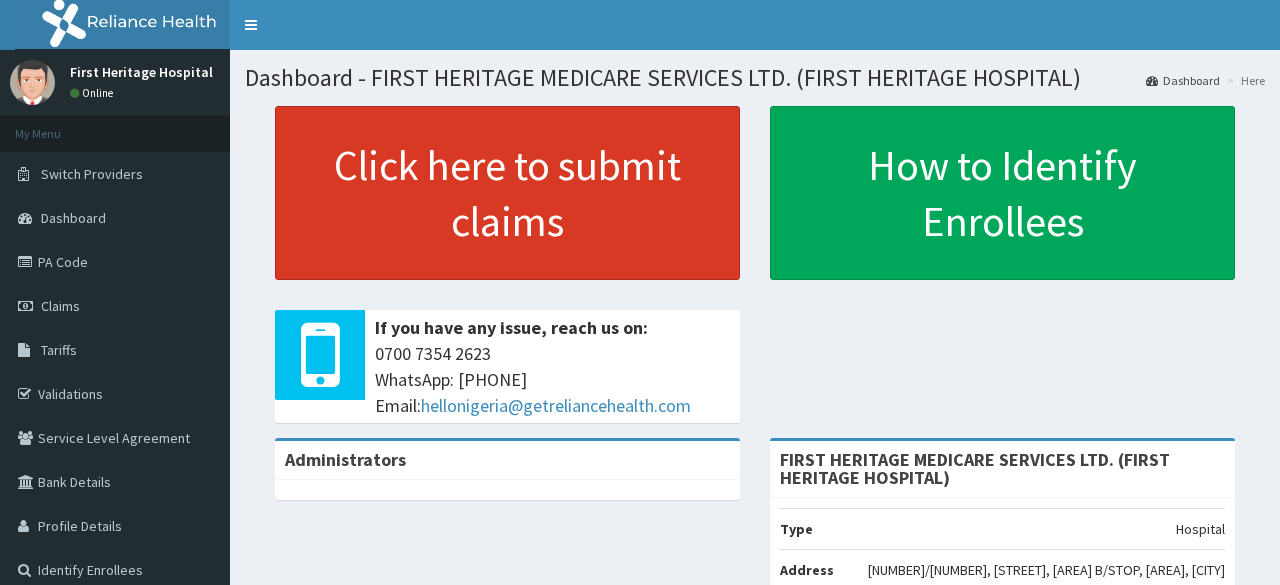 scroll, scrollTop: 0, scrollLeft: 0, axis: both 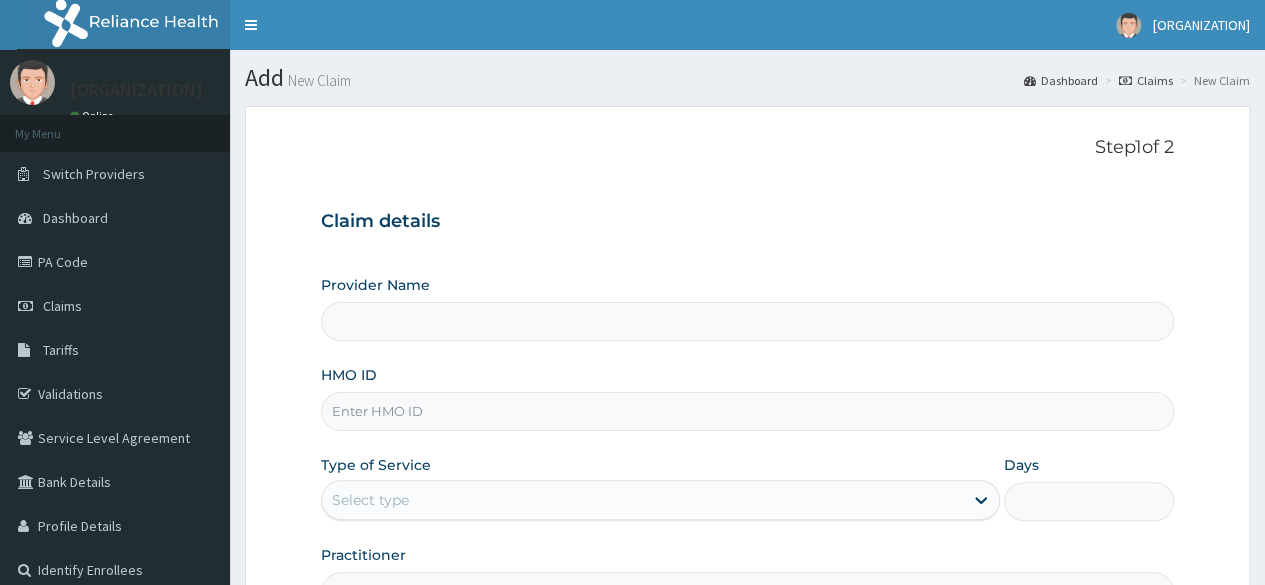 type on "FIRST HERITAGE MEDICARE SERVICES LTD. (FIRST HERITAGE HOSPITAL)" 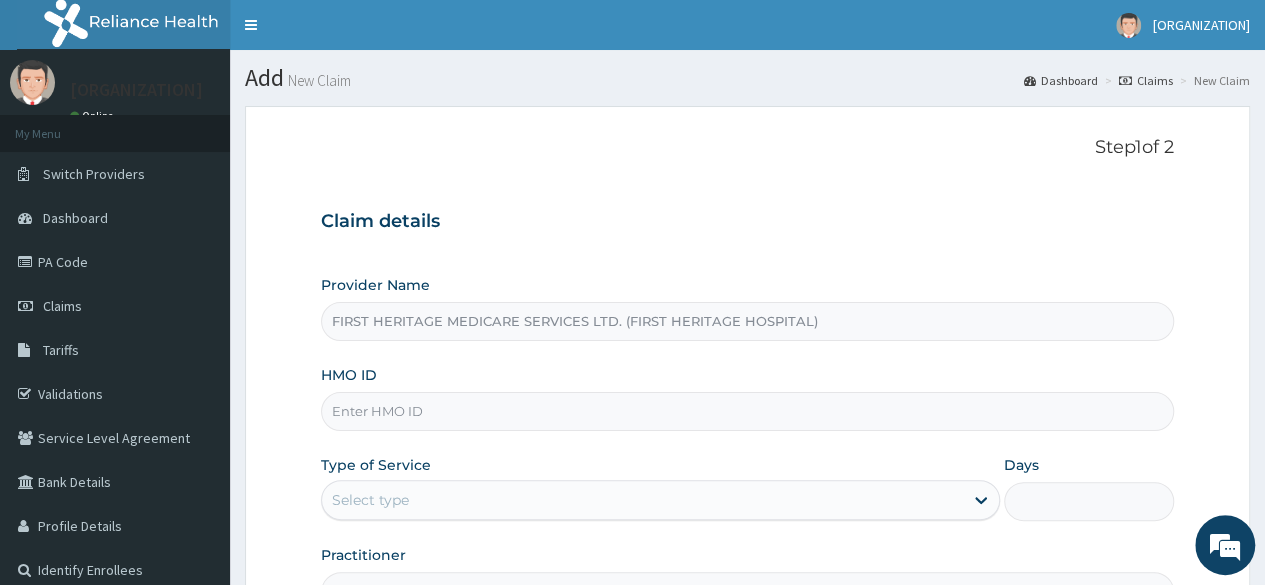 click on "HMO ID" at bounding box center (747, 411) 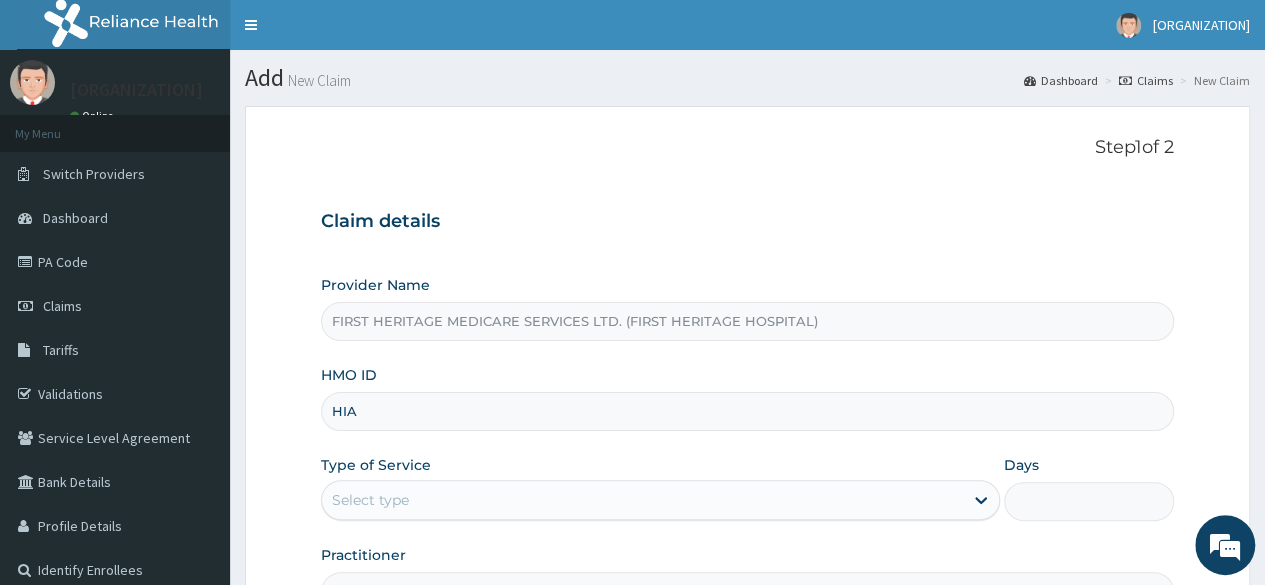 scroll, scrollTop: 0, scrollLeft: 0, axis: both 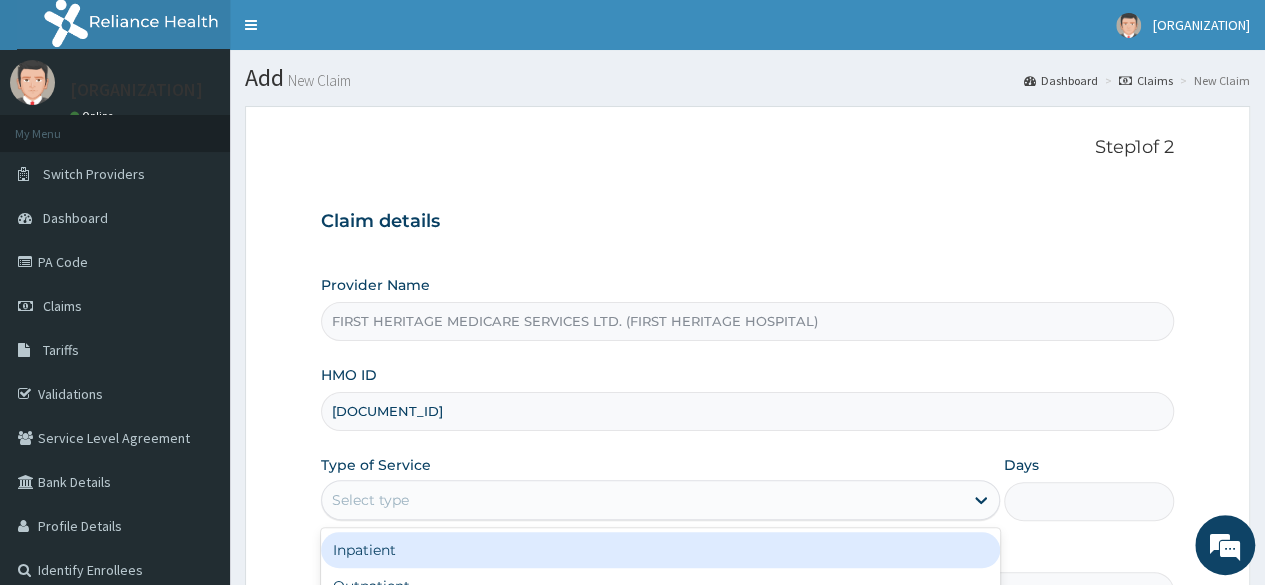click on "Select type" at bounding box center (642, 500) 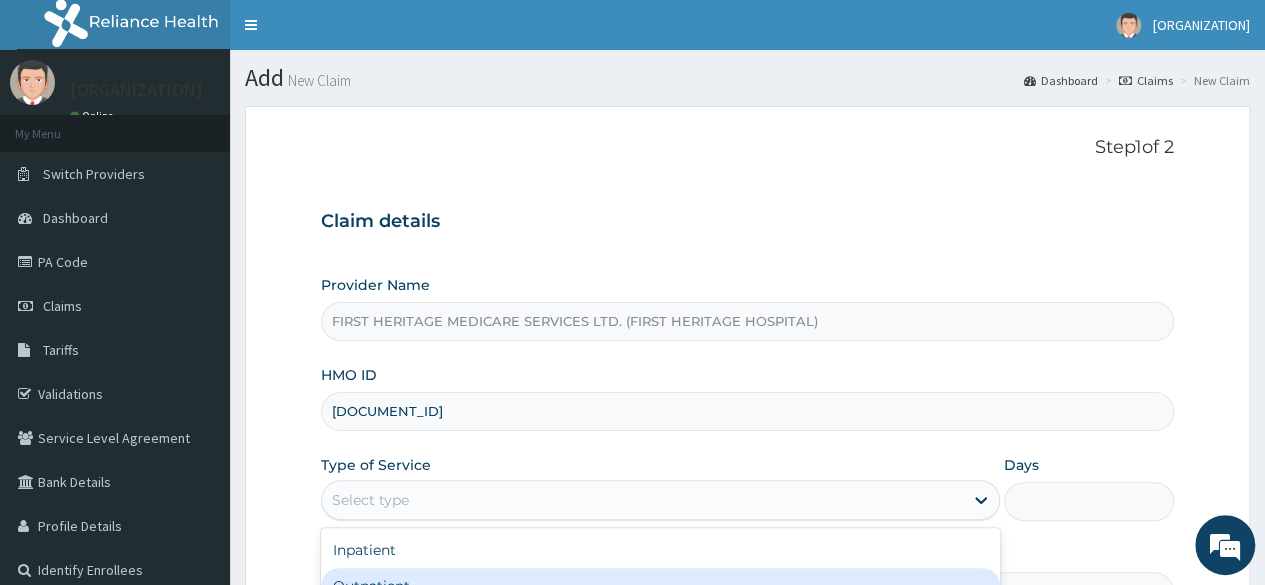 click on "Outpatient" at bounding box center (660, 586) 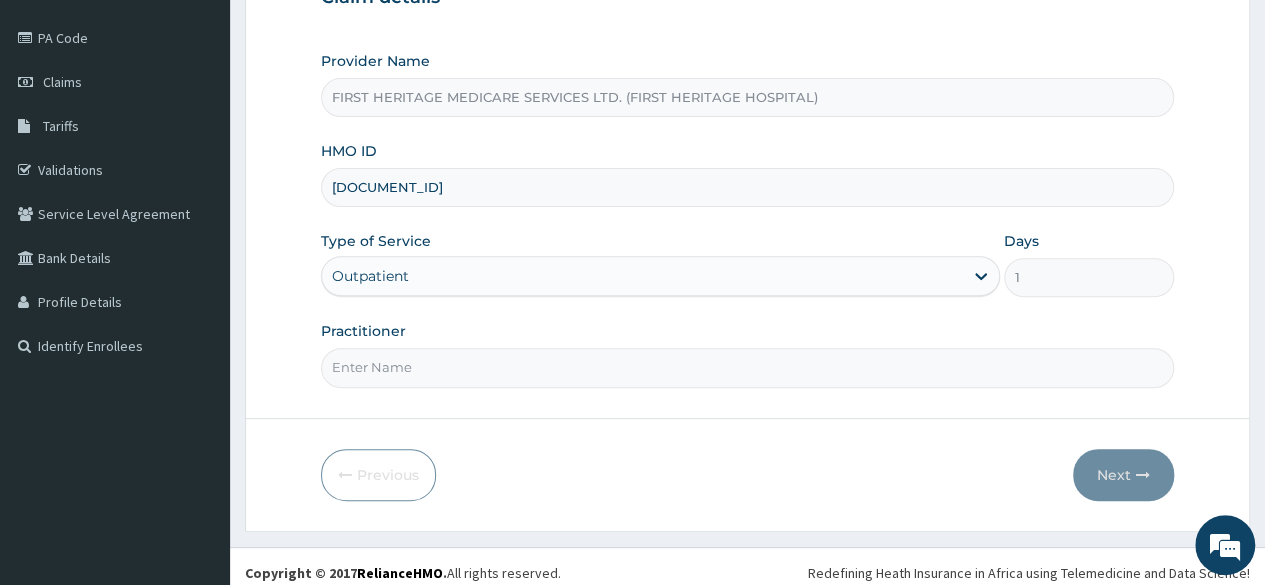 scroll, scrollTop: 230, scrollLeft: 0, axis: vertical 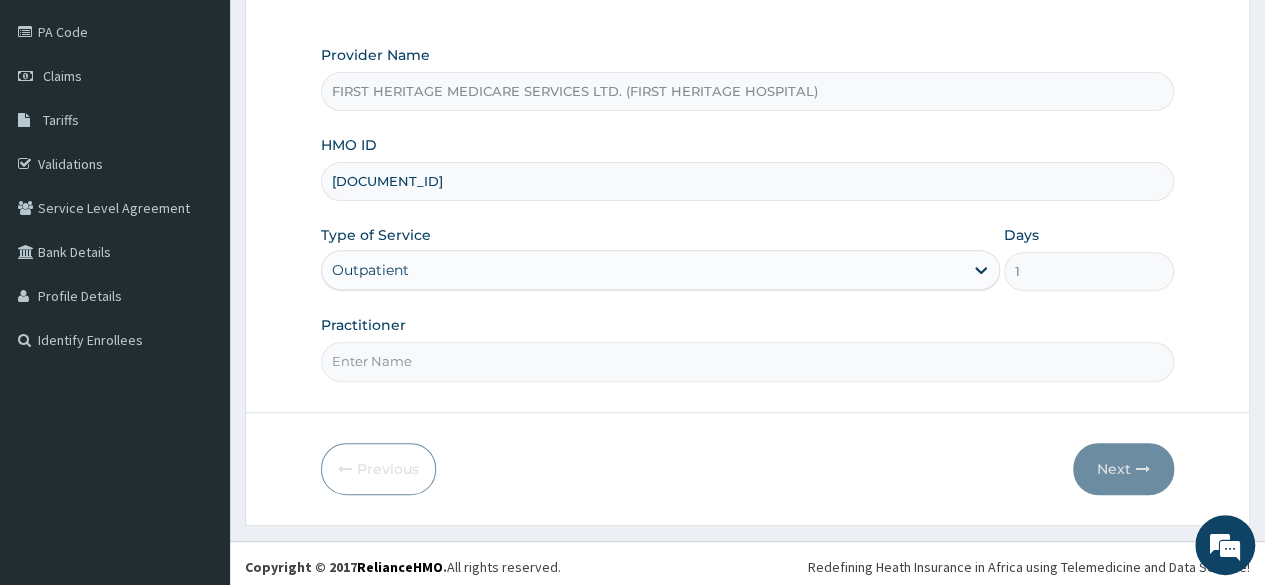 click on "Practitioner" at bounding box center (747, 361) 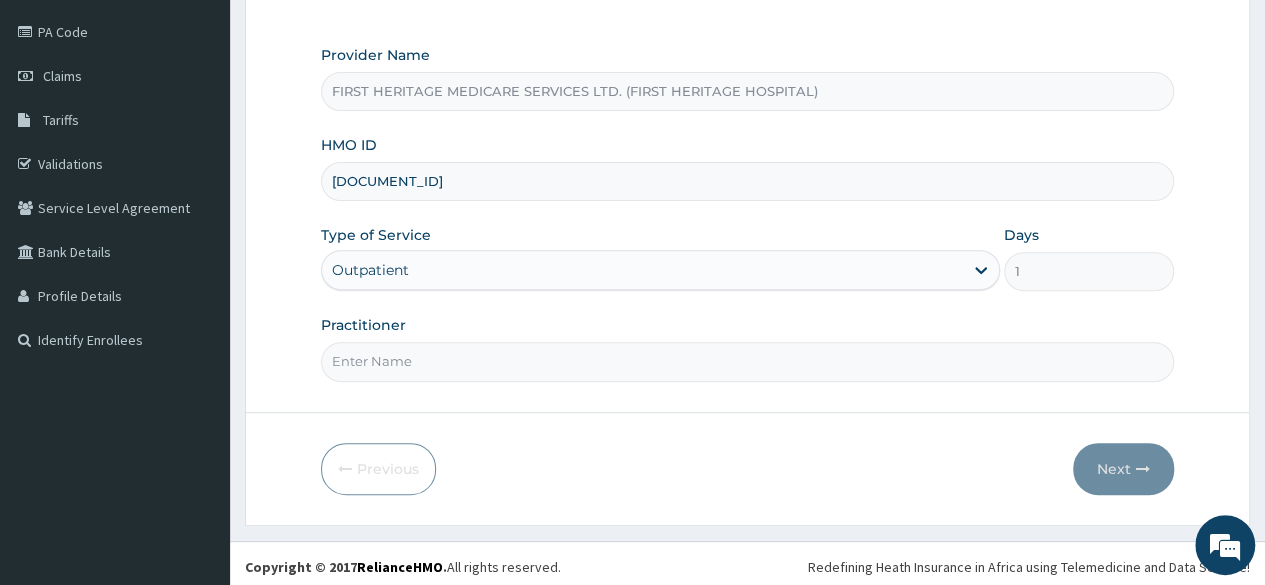 type on "DR LUKE ONWE" 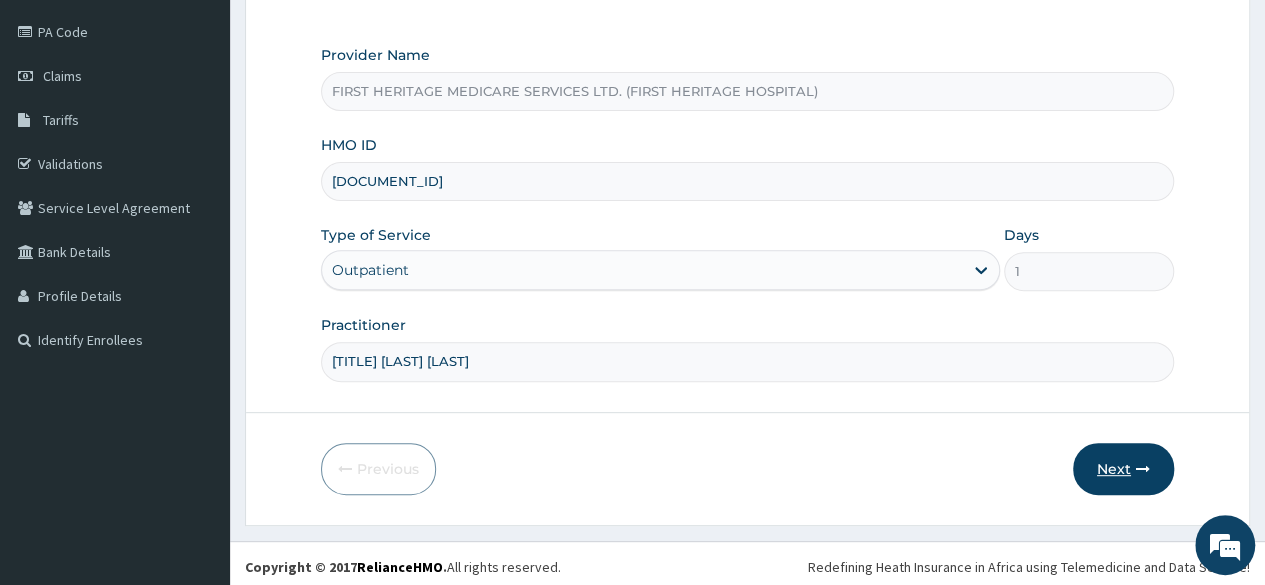 click on "Next" at bounding box center (1123, 469) 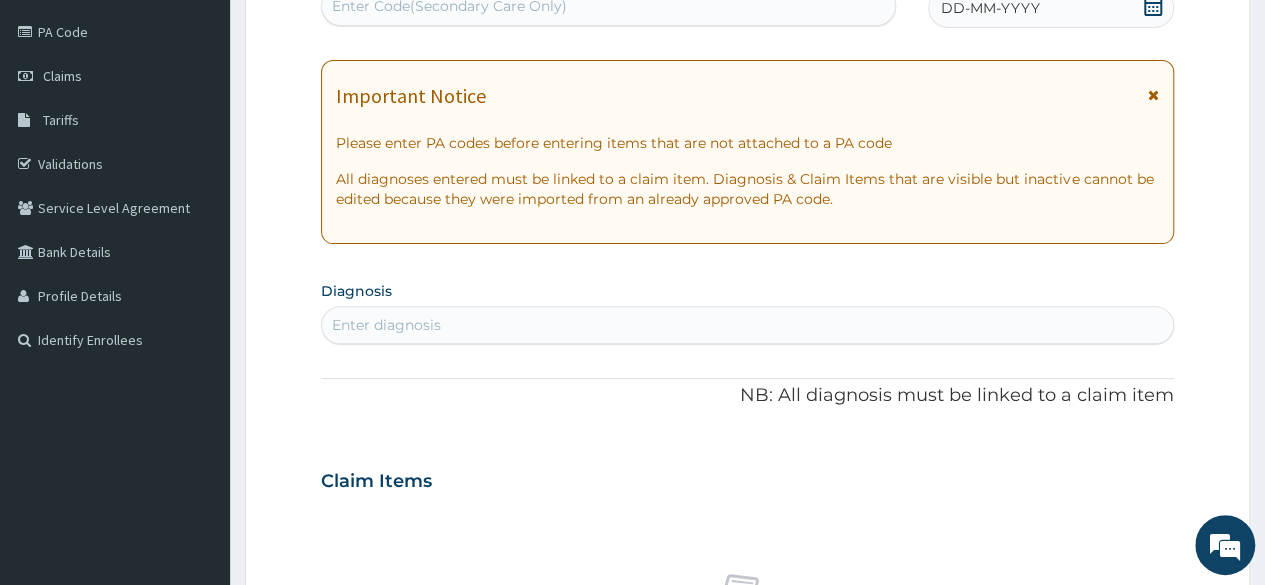 scroll, scrollTop: 226, scrollLeft: 0, axis: vertical 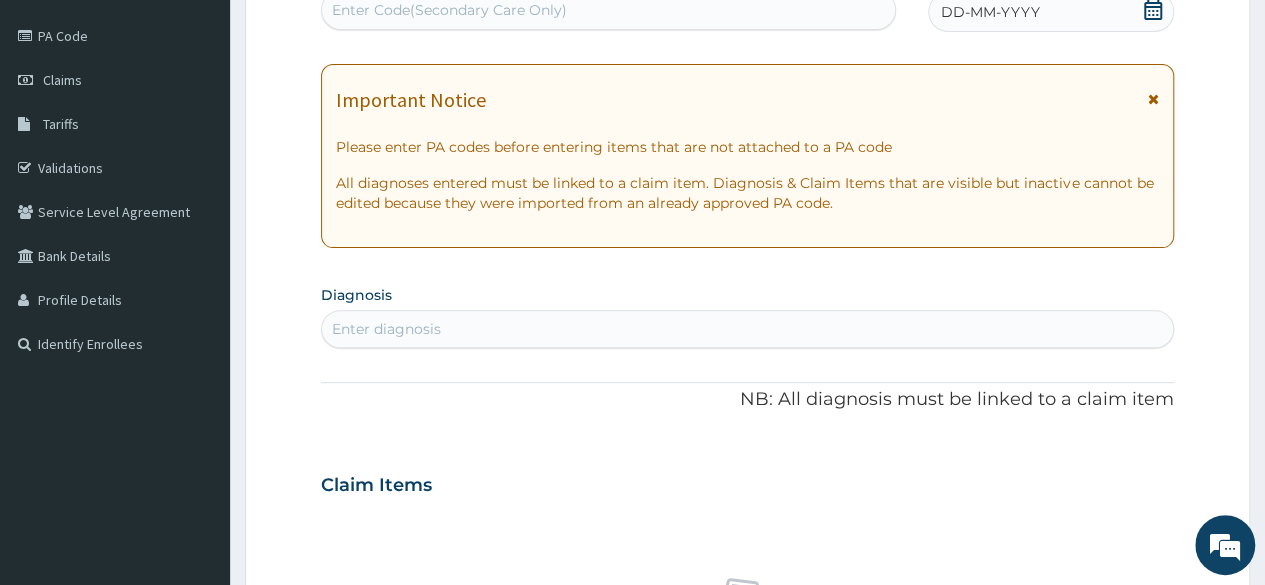 click on "Enter Code(Secondary Care Only)" at bounding box center (449, 10) 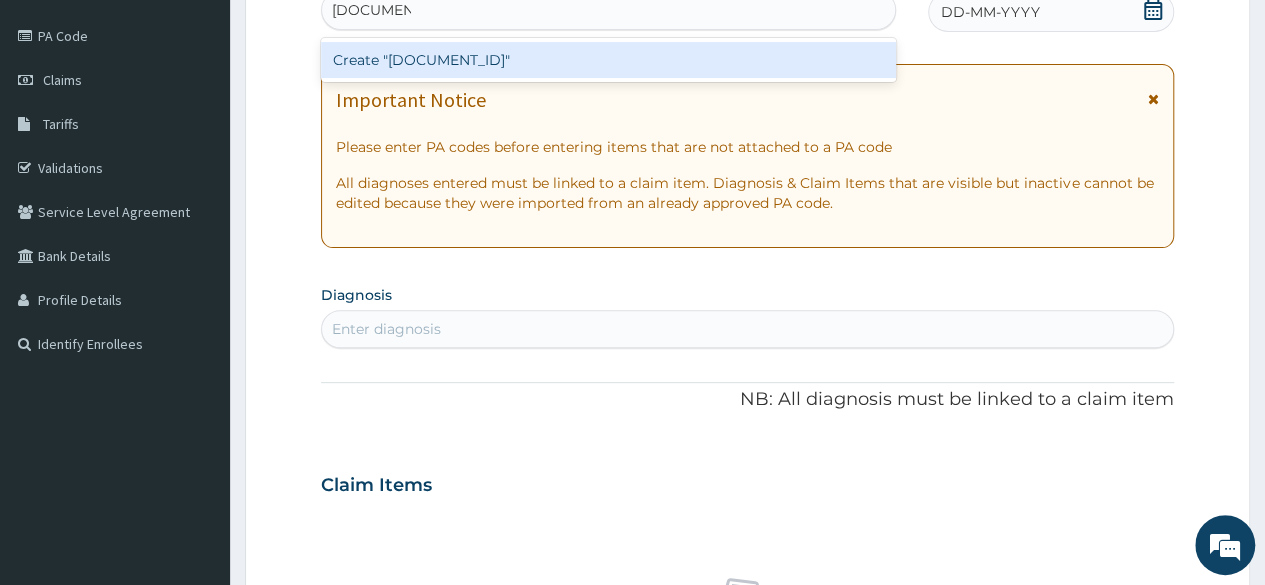 click on "Create "PA/B801E8"" at bounding box center [608, 60] 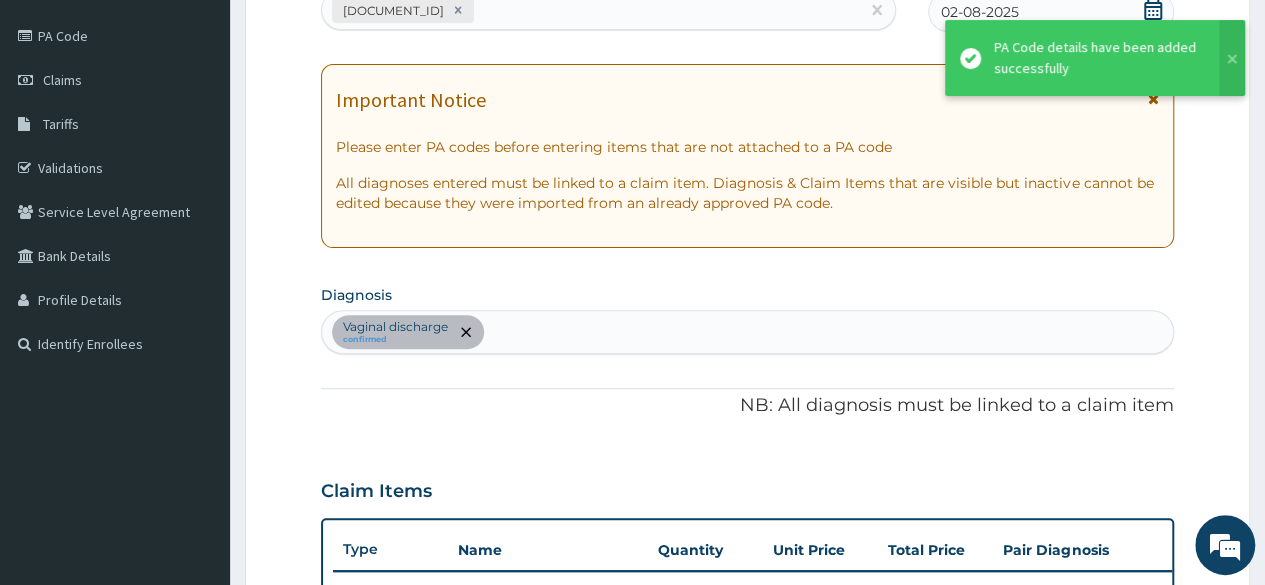 scroll, scrollTop: 612, scrollLeft: 0, axis: vertical 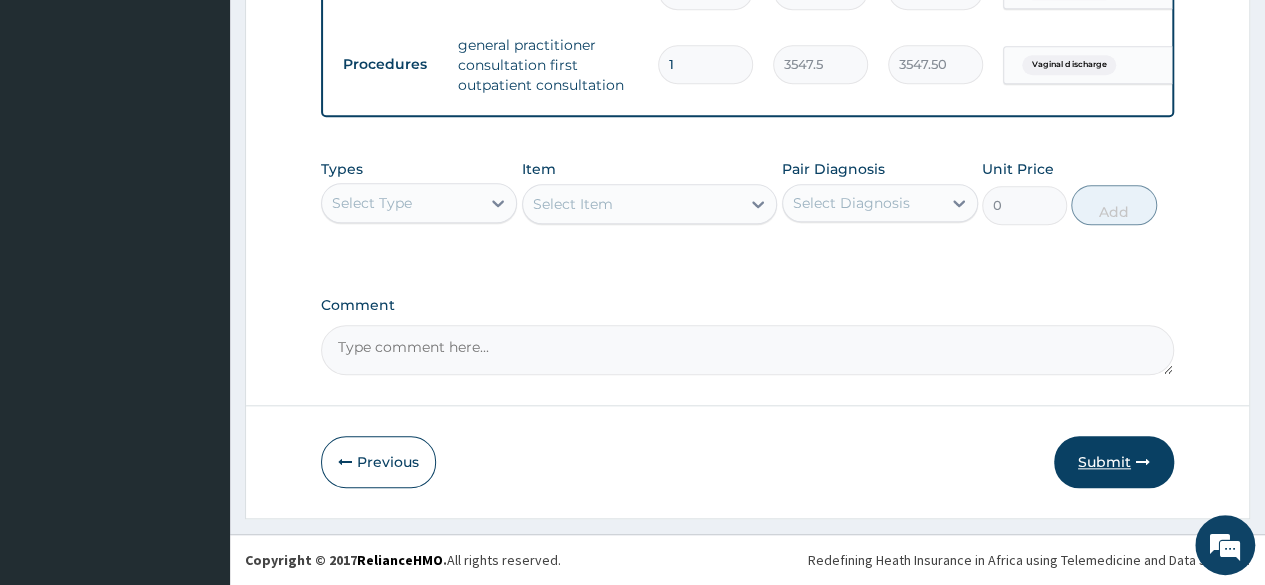 click on "Submit" at bounding box center (1114, 462) 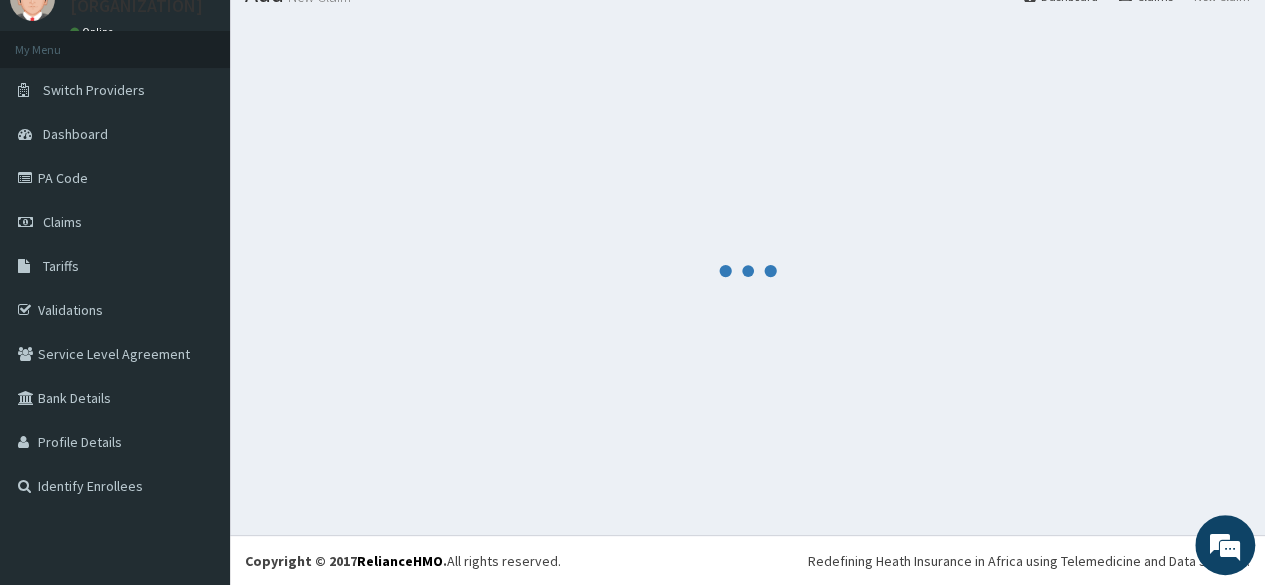 scroll, scrollTop: 854, scrollLeft: 0, axis: vertical 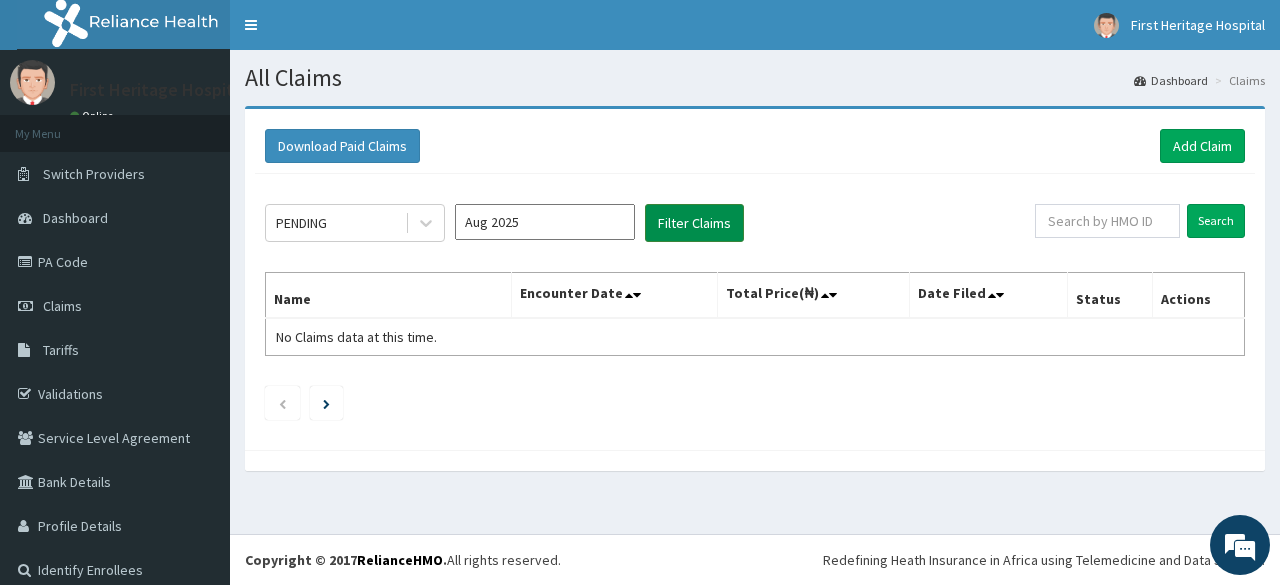 click on "Filter Claims" at bounding box center [694, 223] 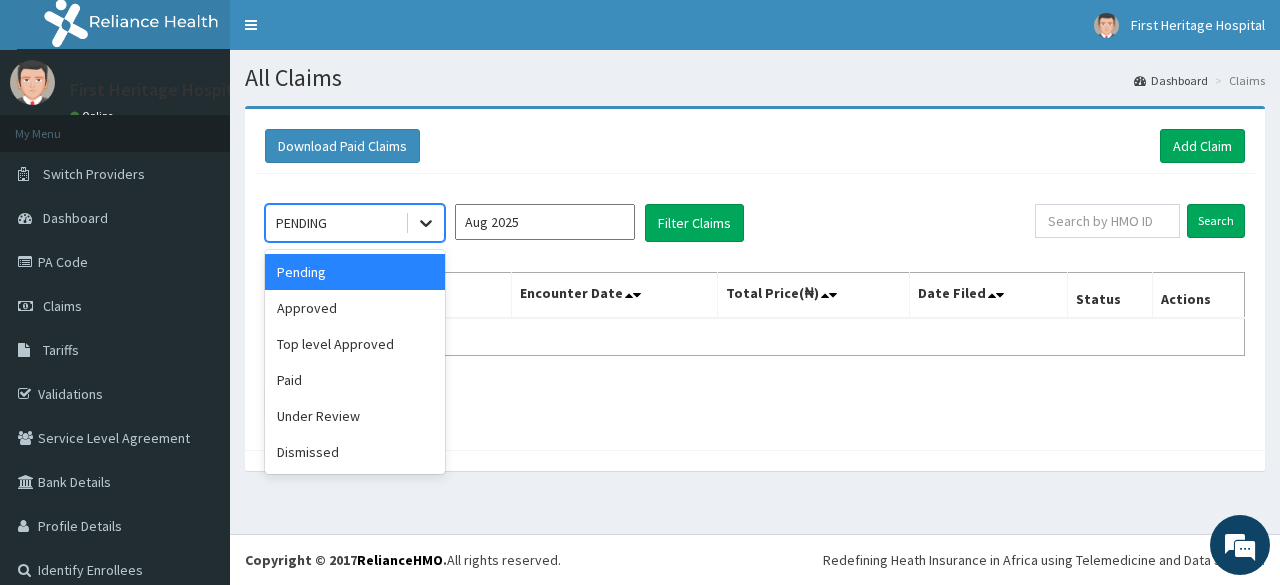 click 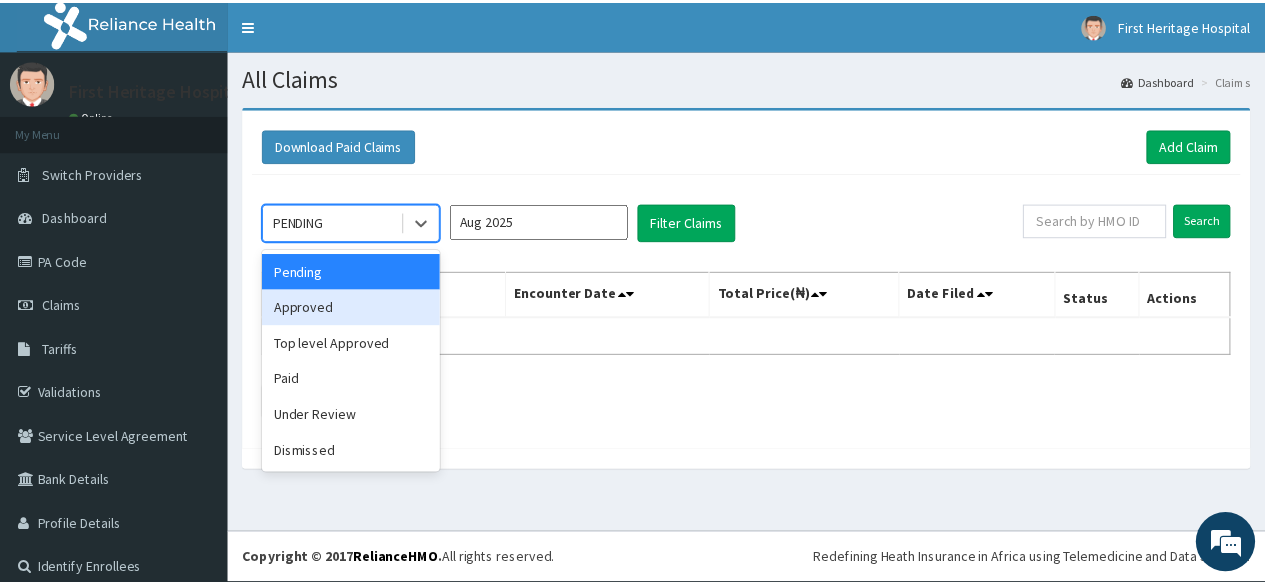 scroll, scrollTop: 0, scrollLeft: 0, axis: both 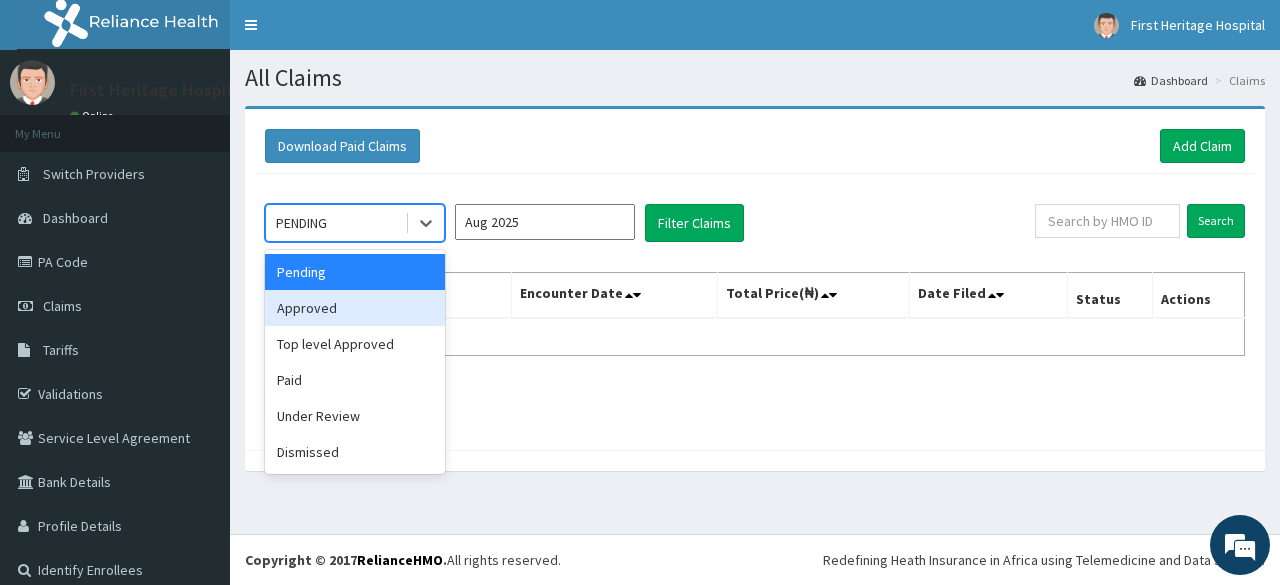 click on "Approved" at bounding box center [355, 308] 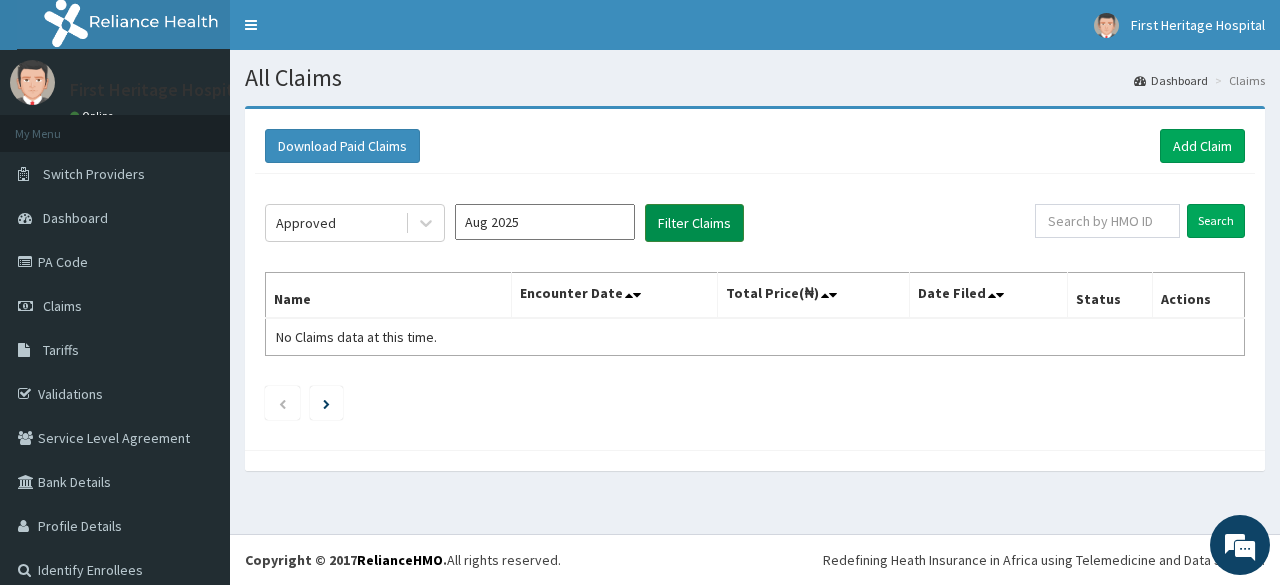 click on "Filter Claims" at bounding box center [694, 223] 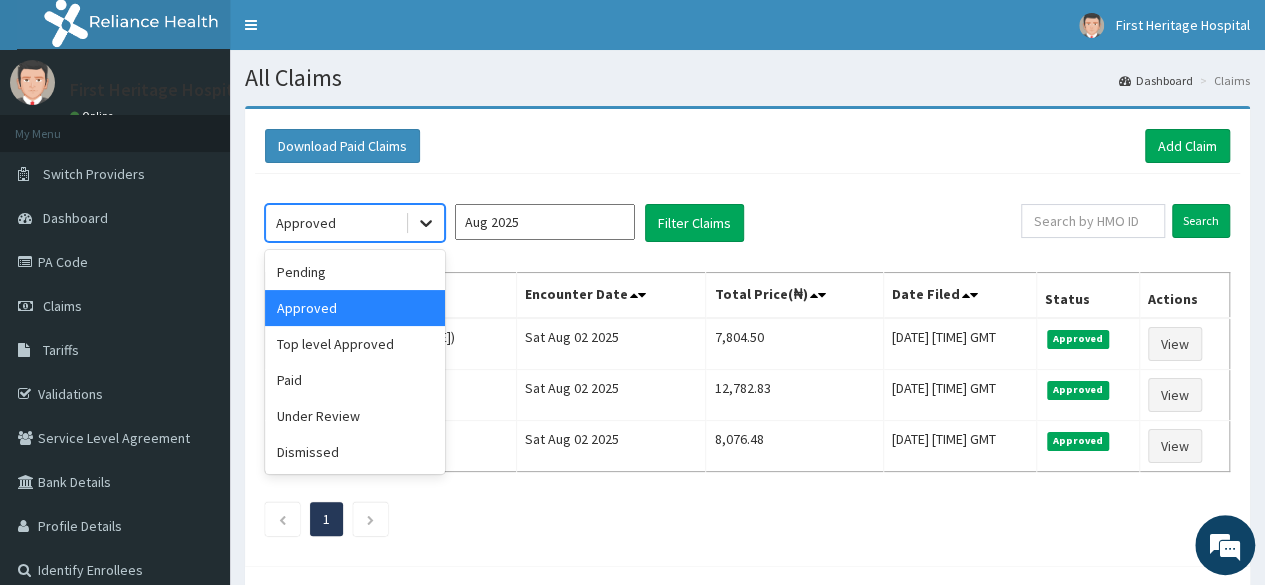 click 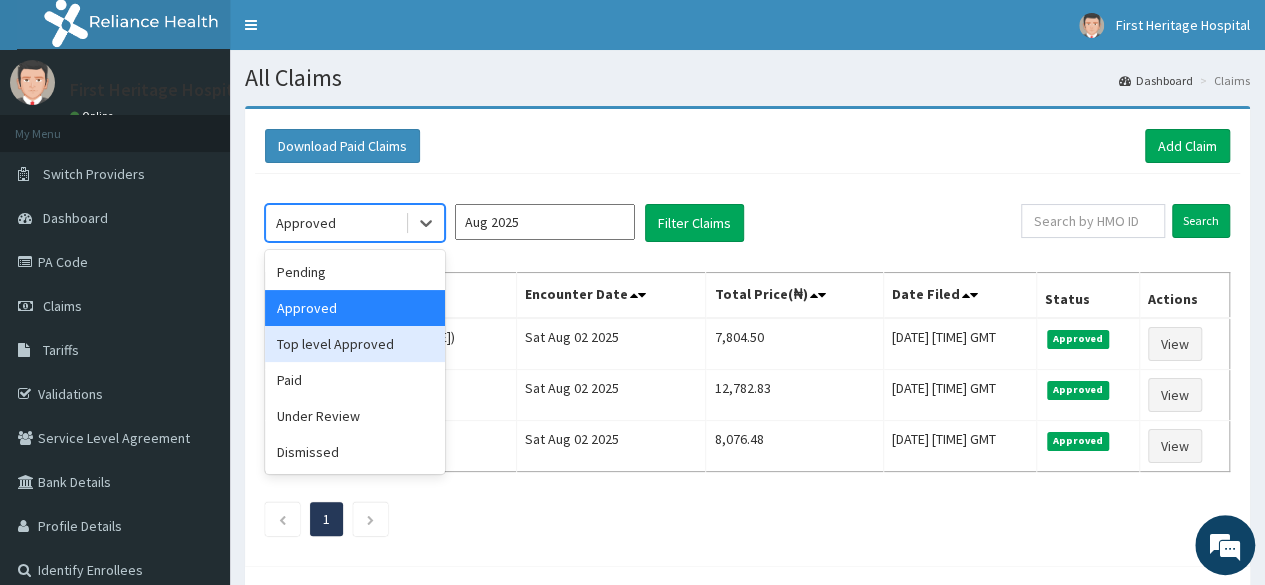 click on "Top level Approved" at bounding box center (355, 344) 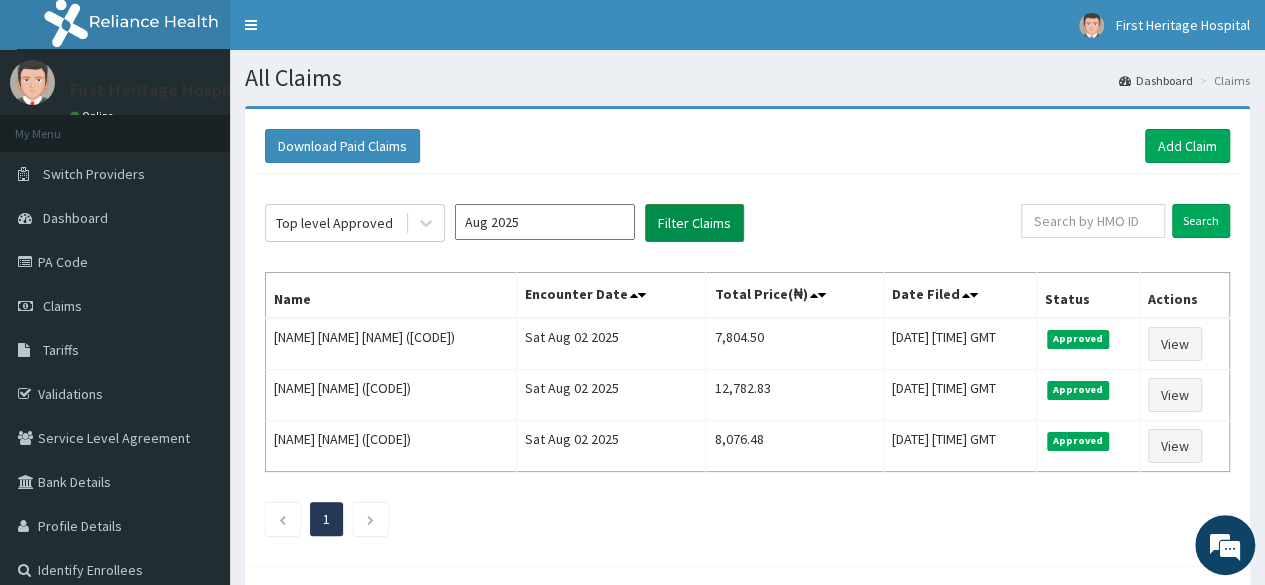 click on "Filter Claims" at bounding box center [694, 223] 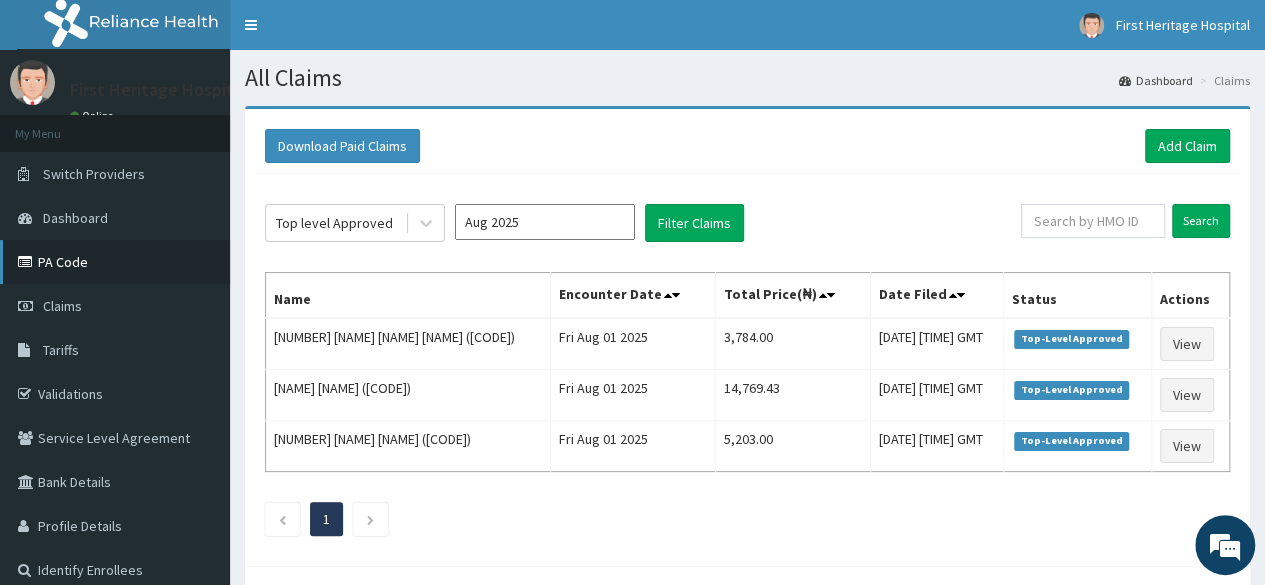 click on "PA Code" at bounding box center [115, 262] 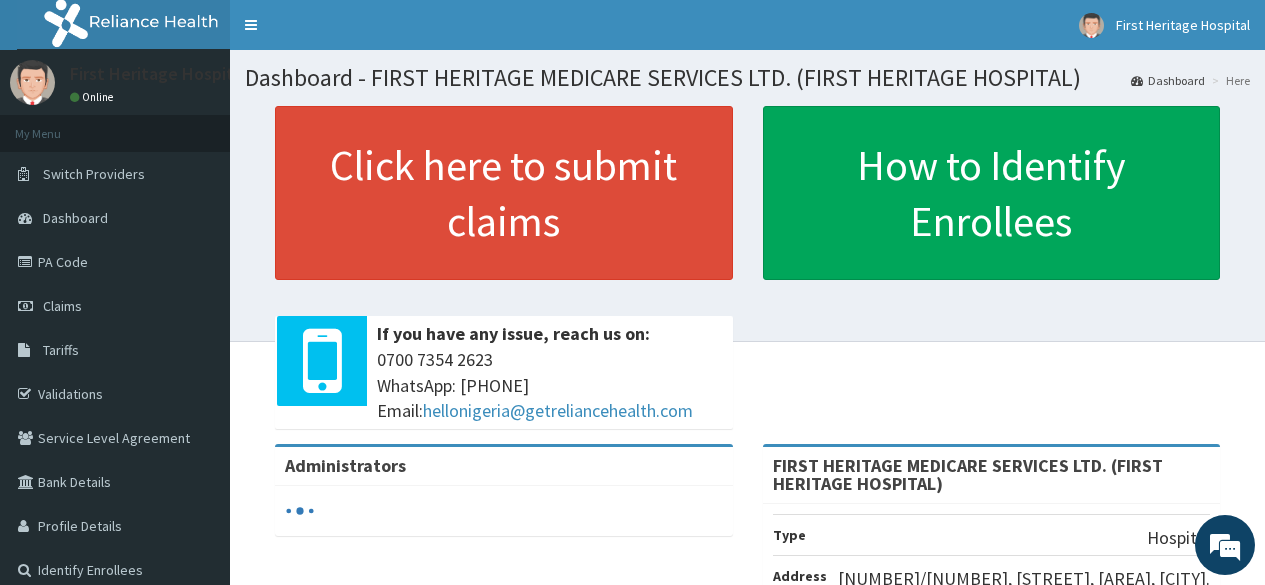 scroll, scrollTop: 0, scrollLeft: 0, axis: both 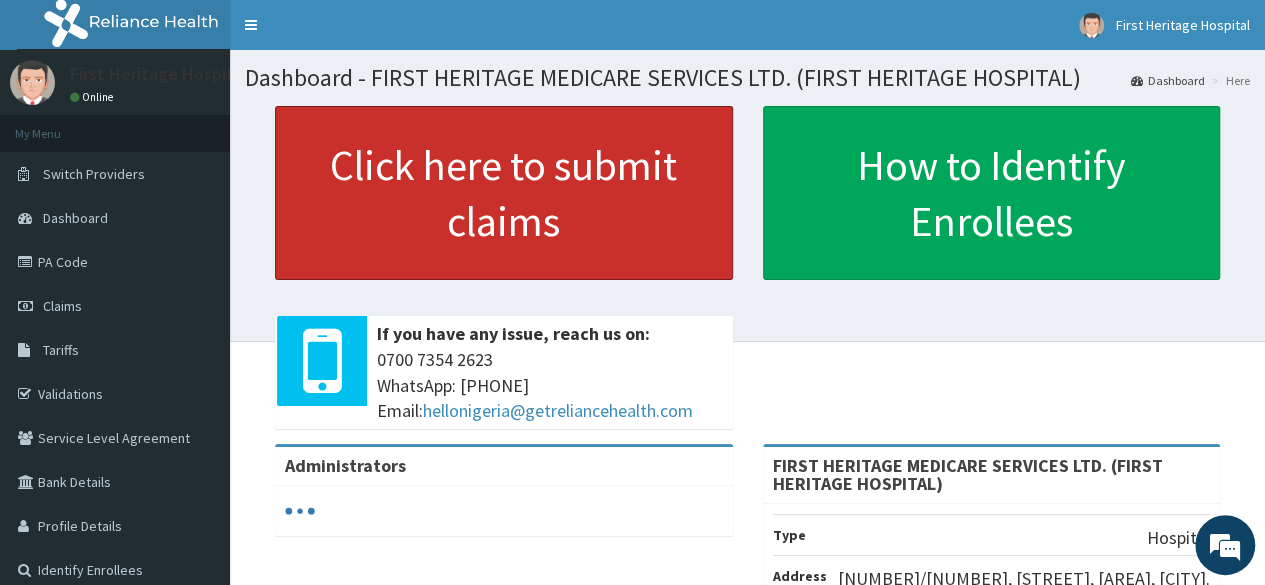 click on "Click here to submit claims" at bounding box center (504, 193) 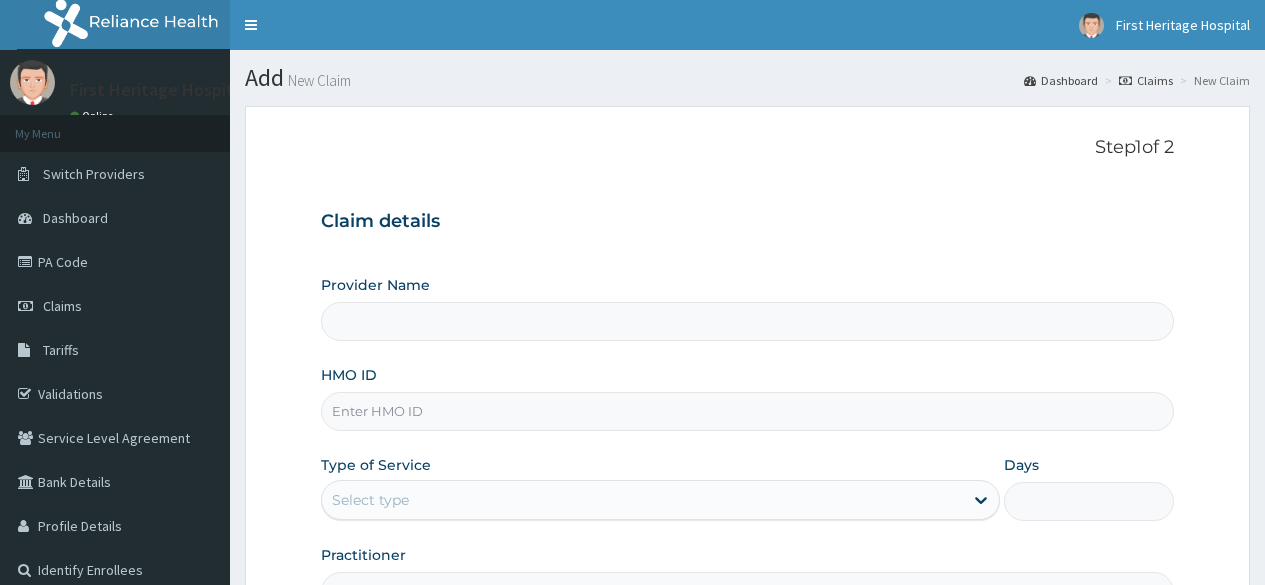scroll, scrollTop: 0, scrollLeft: 0, axis: both 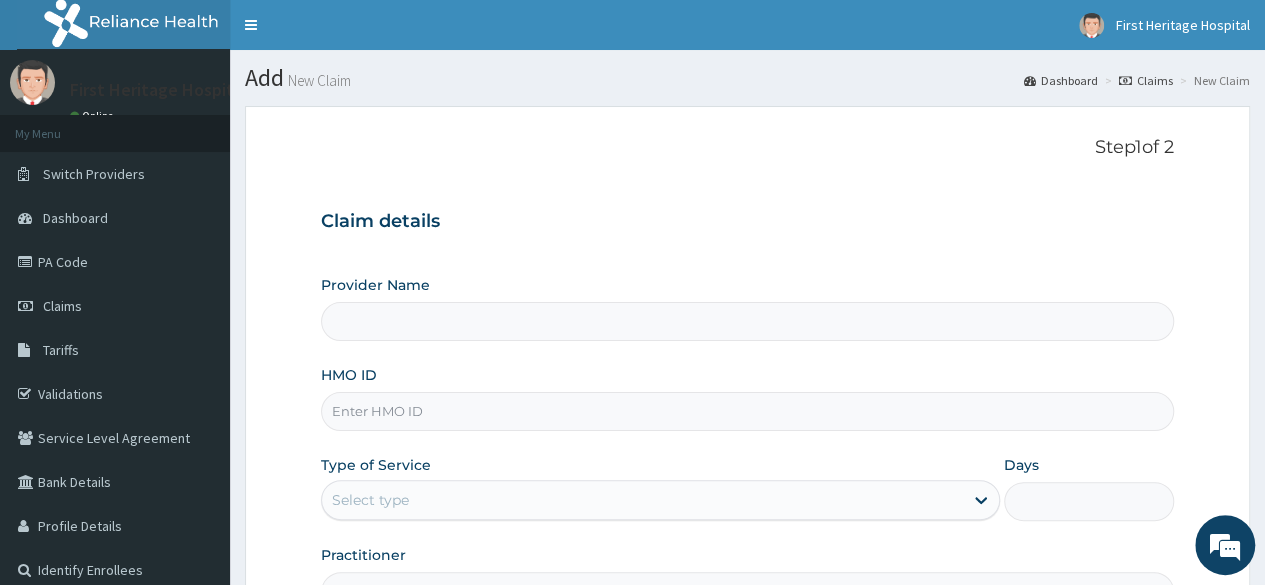 type on "FIRST HERITAGE MEDICARE SERVICES LTD. (FIRST HERITAGE HOSPITAL)" 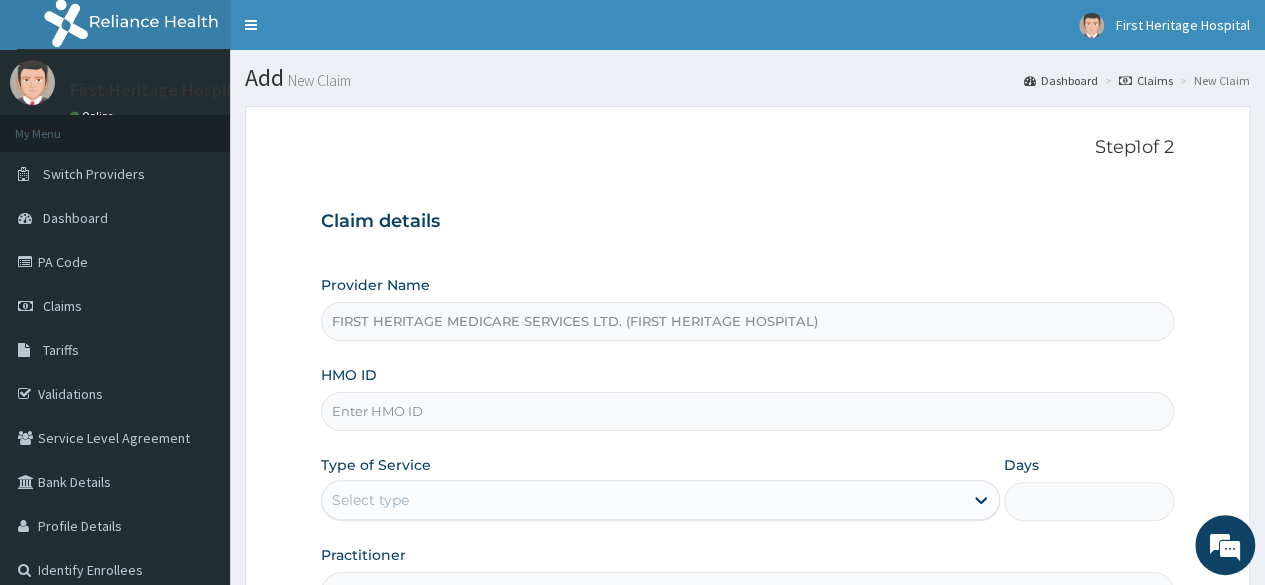 scroll, scrollTop: 0, scrollLeft: 0, axis: both 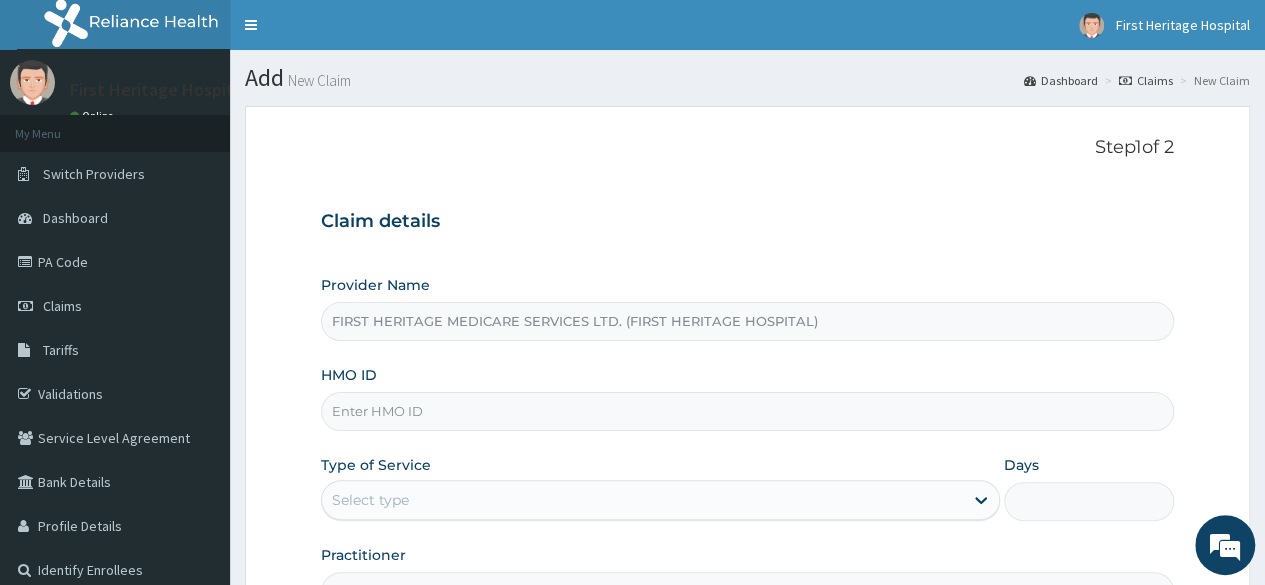 click on "HMO ID" at bounding box center (747, 411) 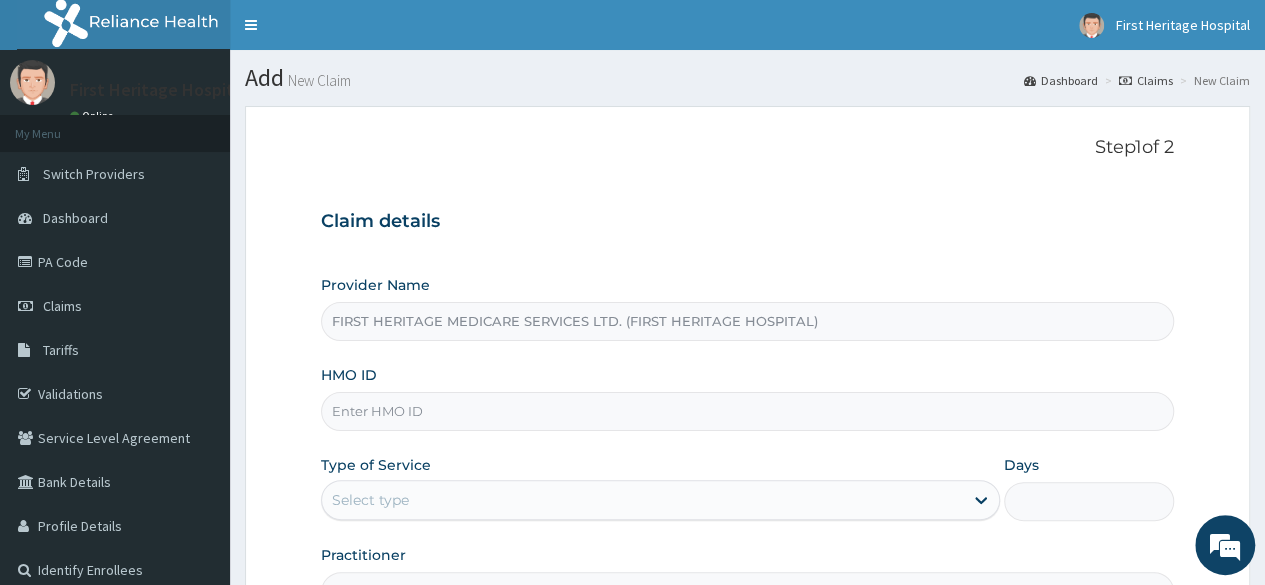 type on "UPS/10161/B" 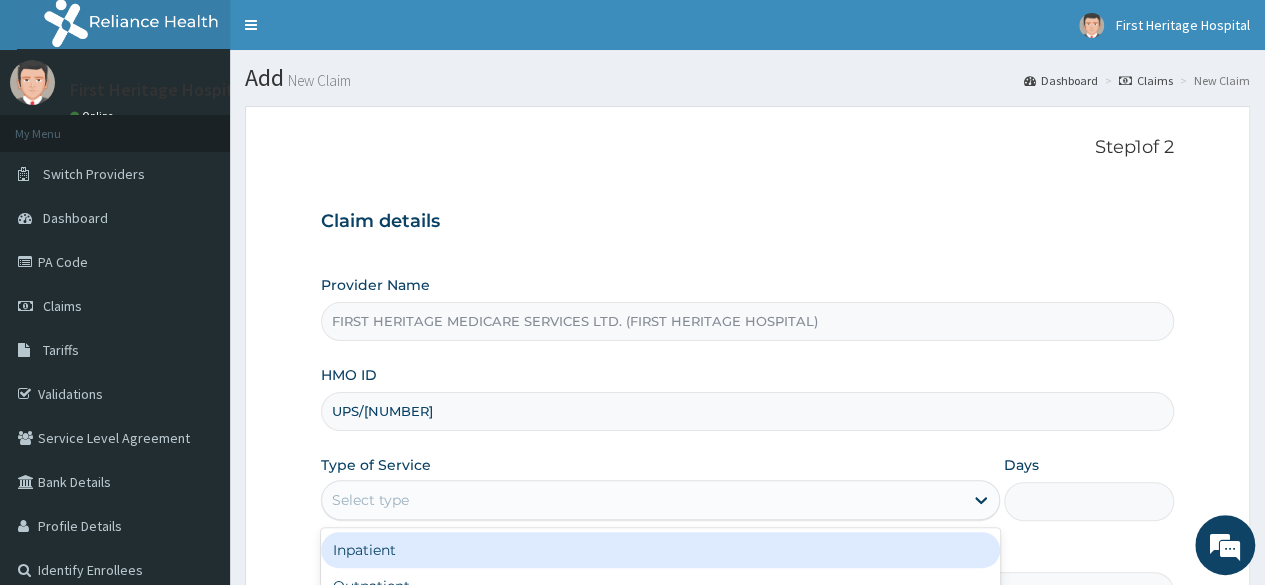 click on "Select type" at bounding box center (370, 500) 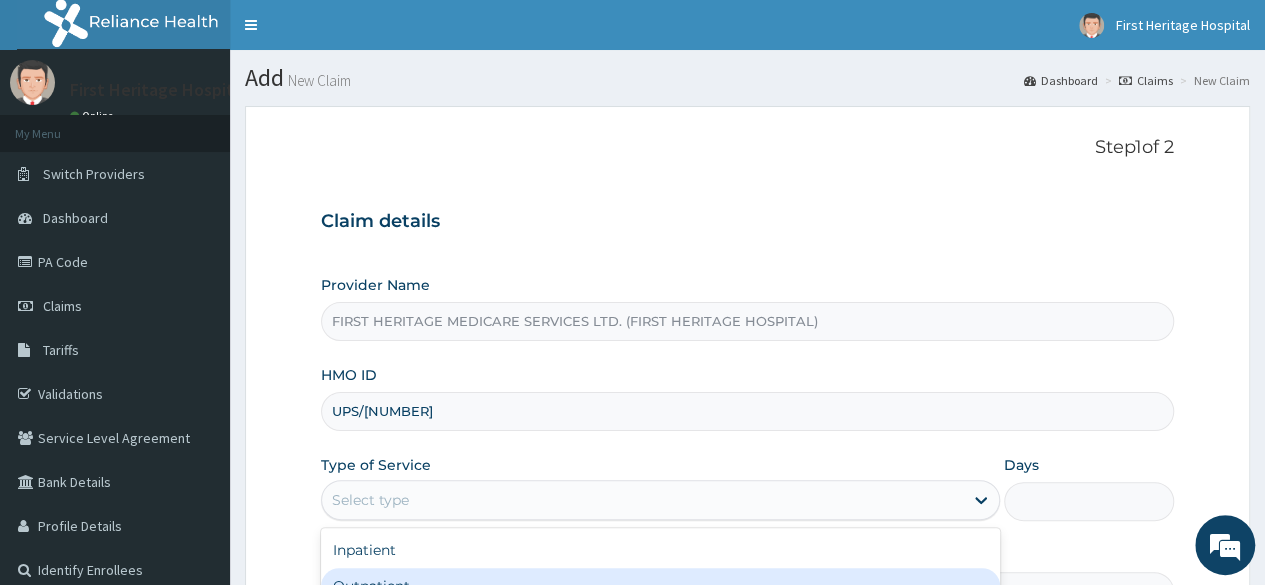 click on "Outpatient" at bounding box center [660, 586] 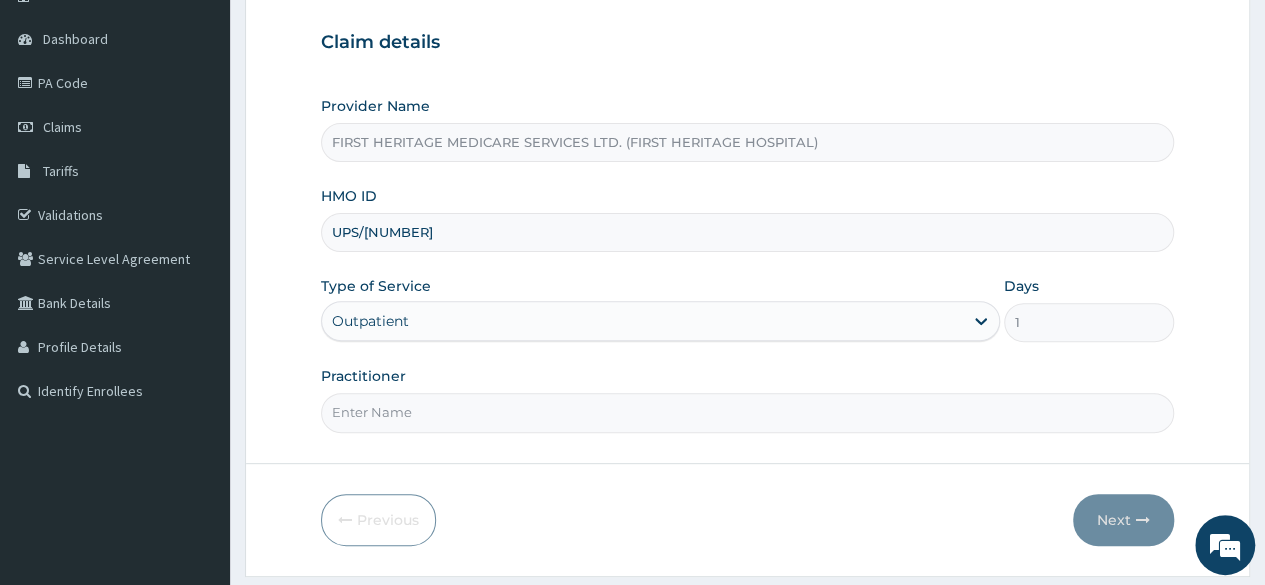scroll, scrollTop: 232, scrollLeft: 0, axis: vertical 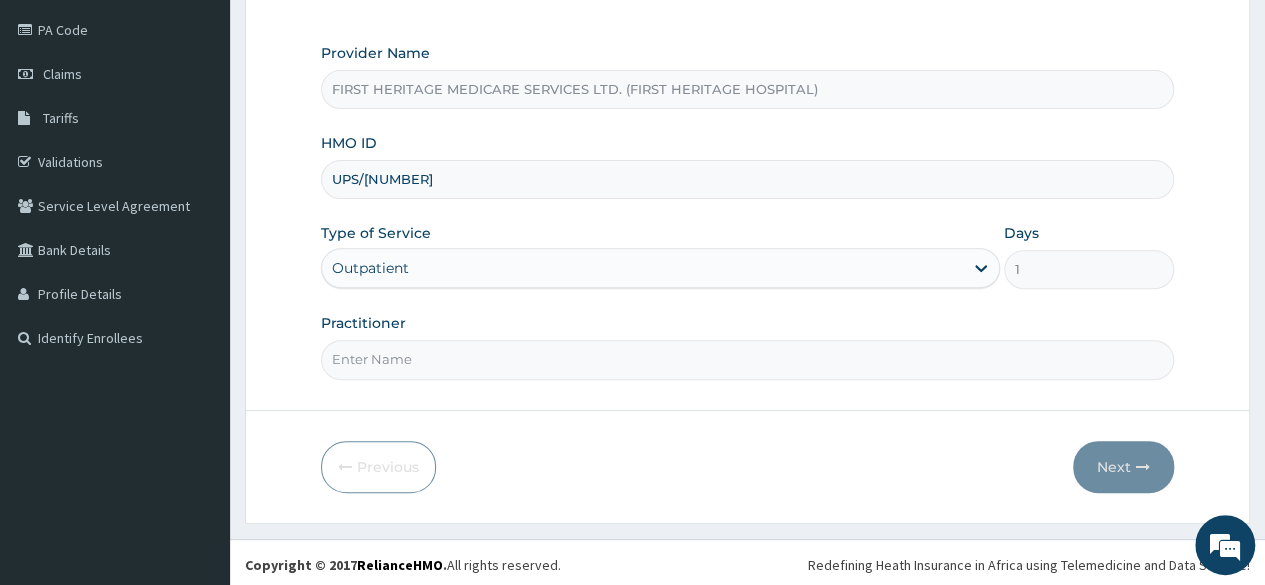 click on "Practitioner" at bounding box center (747, 359) 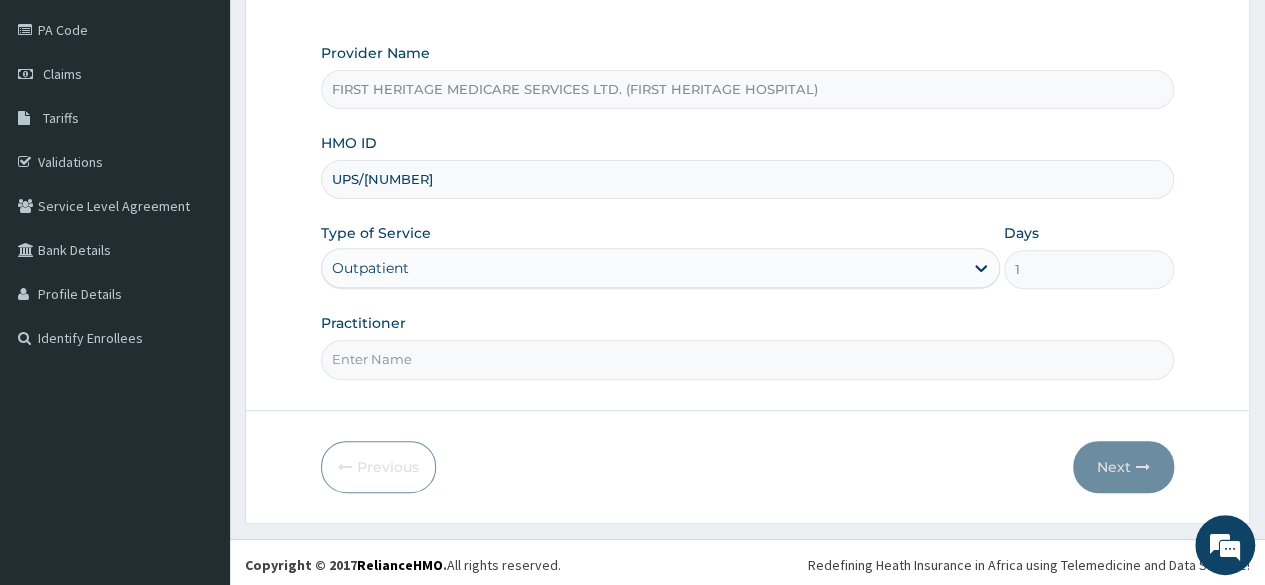 type on "DR ODOFIN" 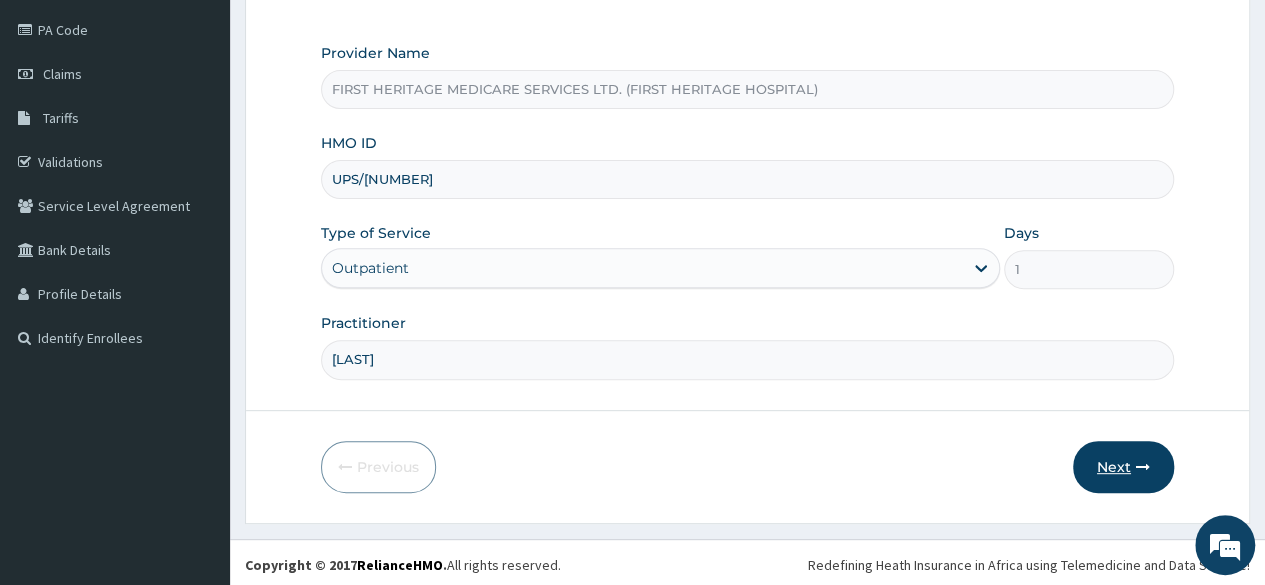 click on "Next" at bounding box center [1123, 467] 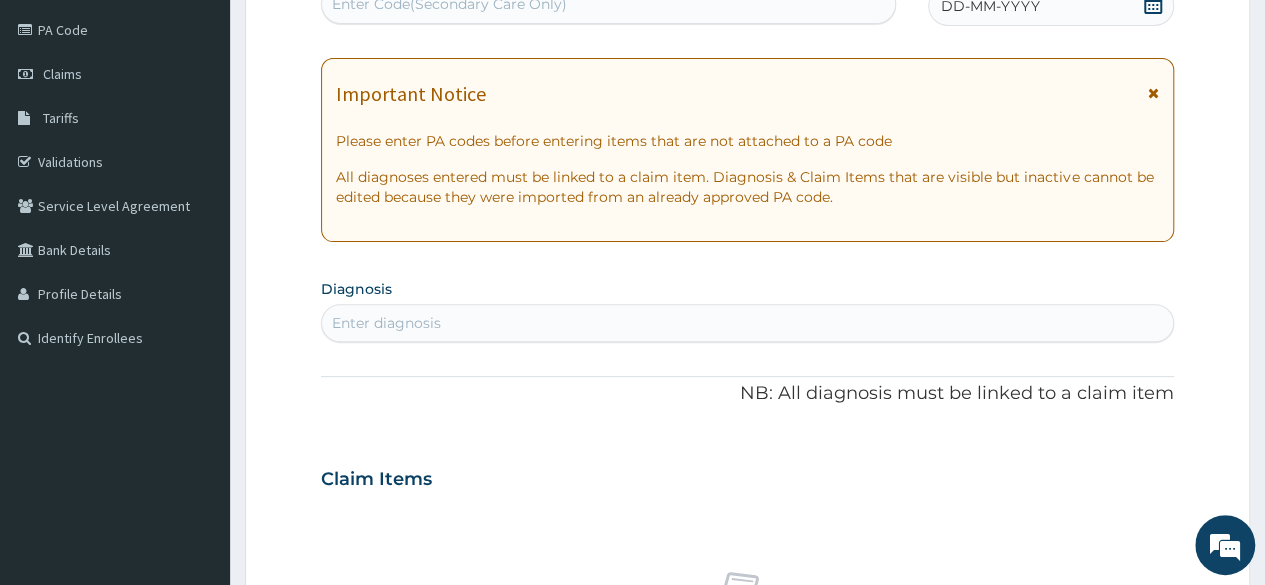 scroll, scrollTop: 226, scrollLeft: 0, axis: vertical 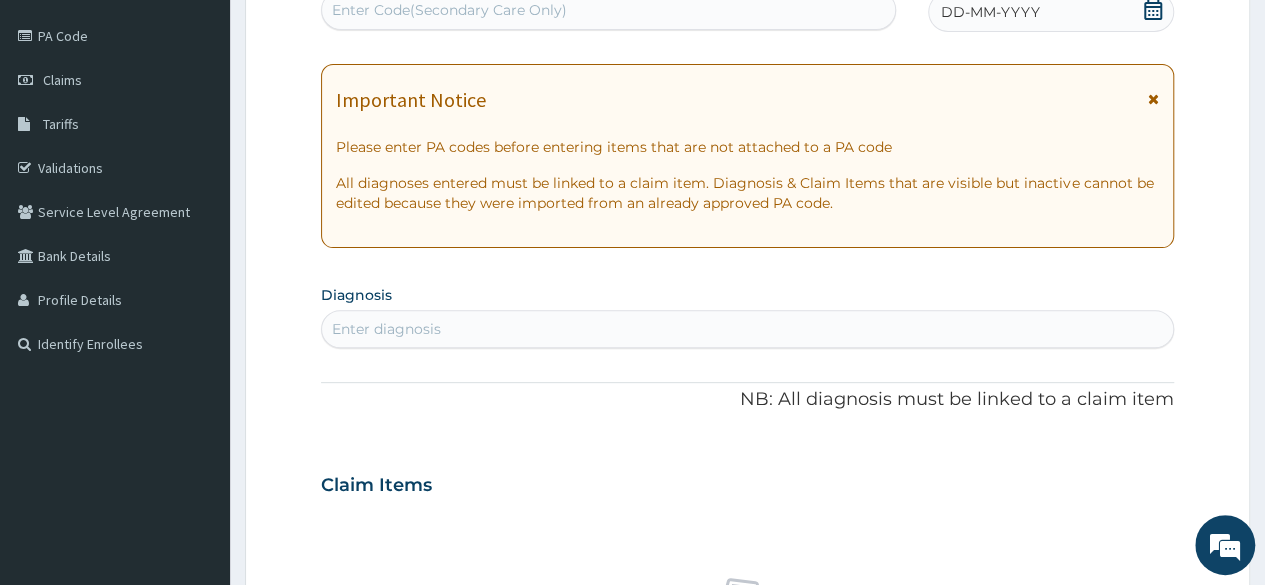 click on "Enter Code(Secondary Care Only)" at bounding box center [449, 10] 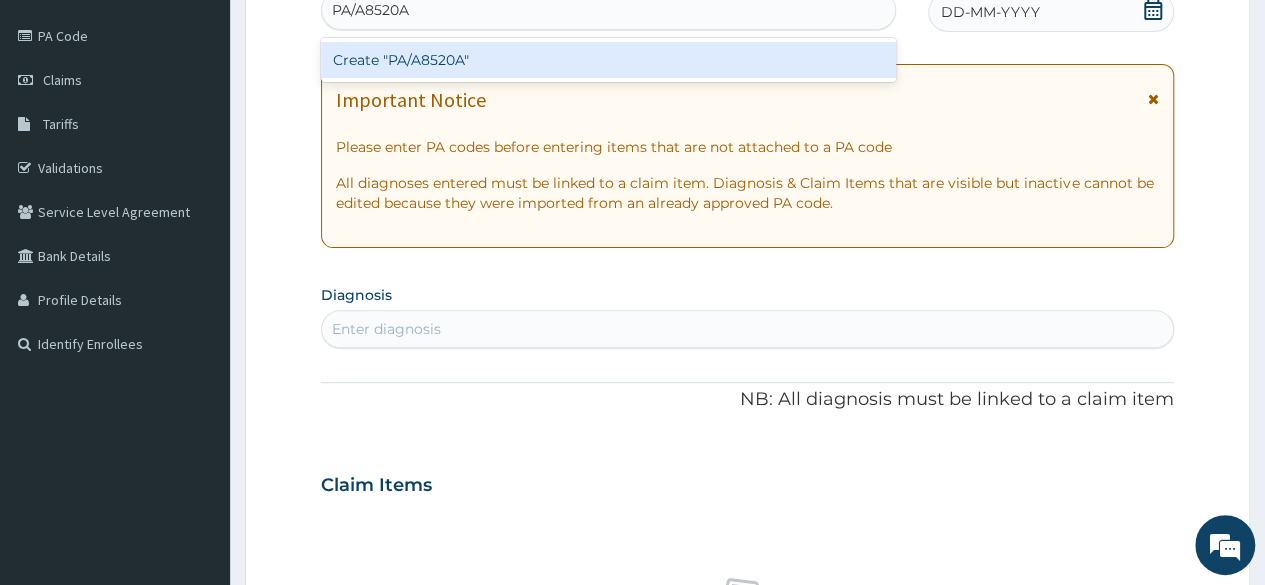 click on "Create "PA/A8520A"" at bounding box center (608, 60) 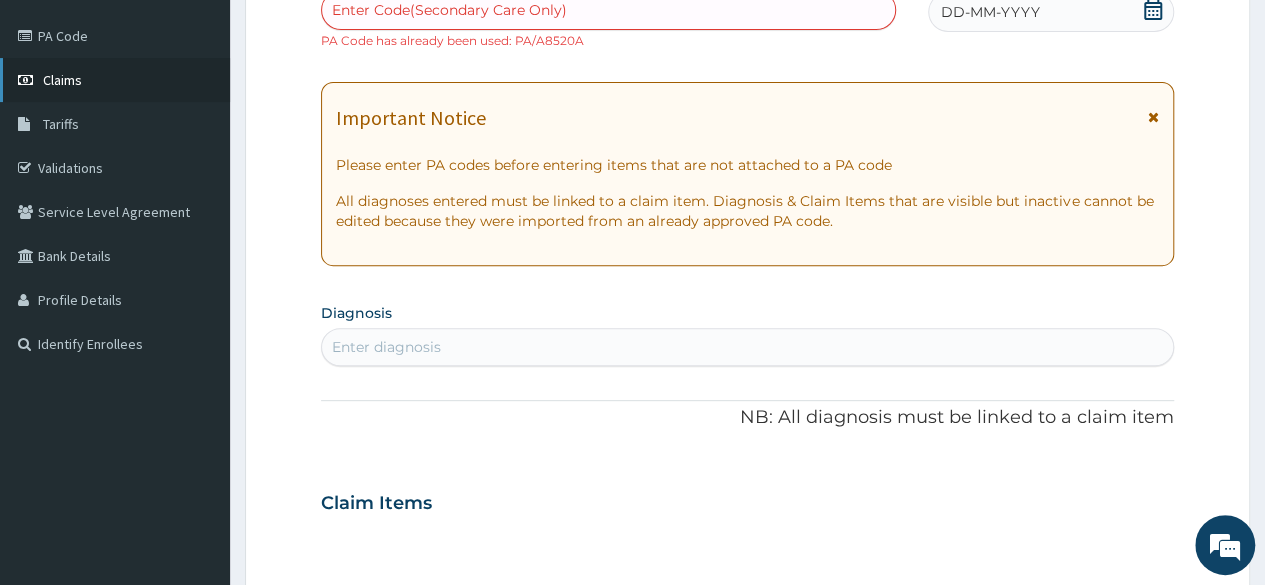 click on "Claims" at bounding box center [62, 80] 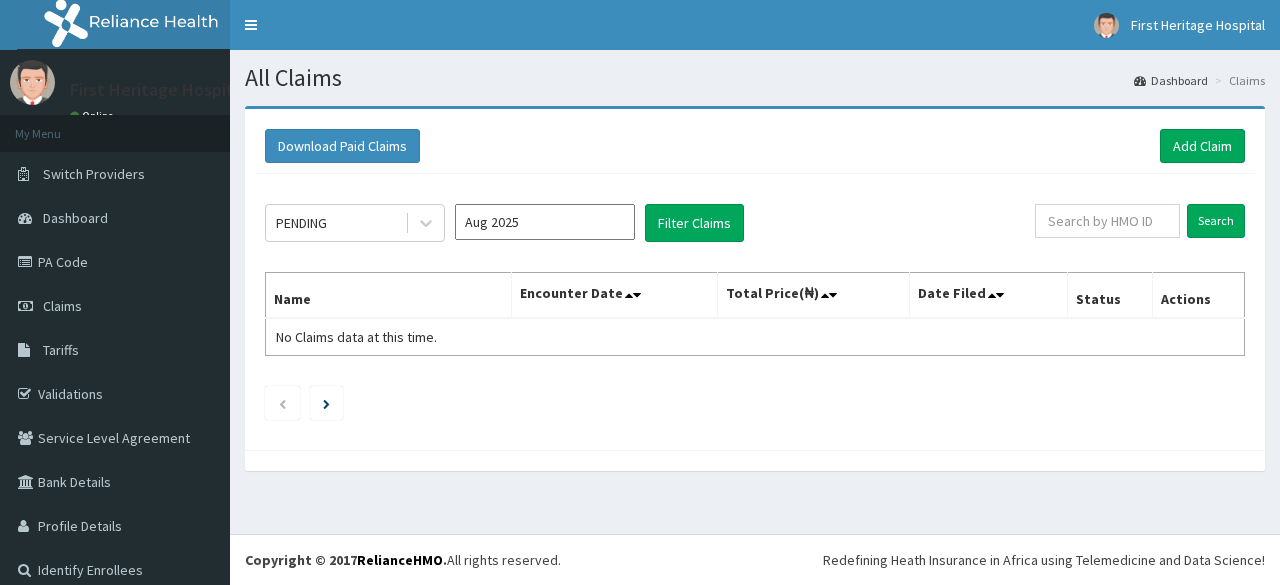 scroll, scrollTop: 0, scrollLeft: 0, axis: both 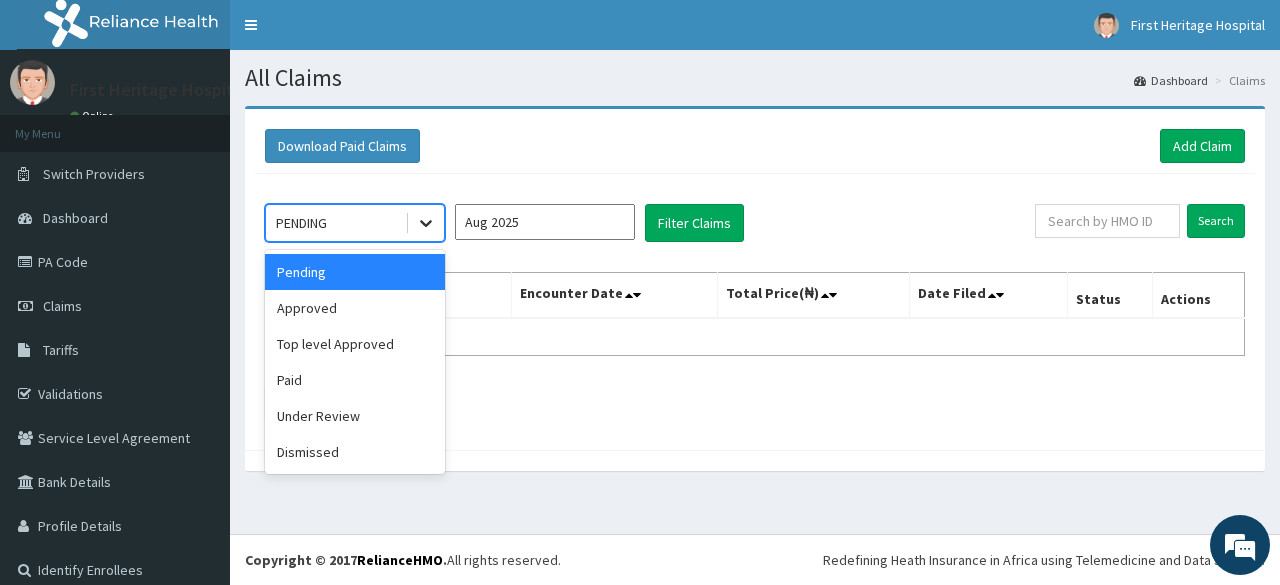 click 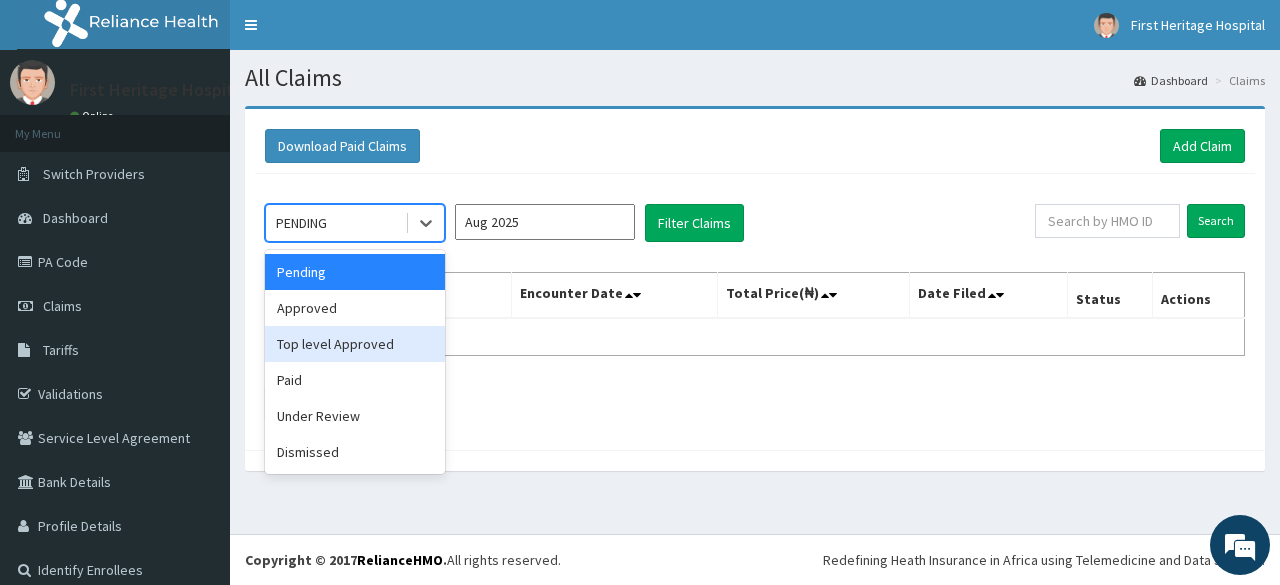 click on "Top level Approved" at bounding box center [355, 344] 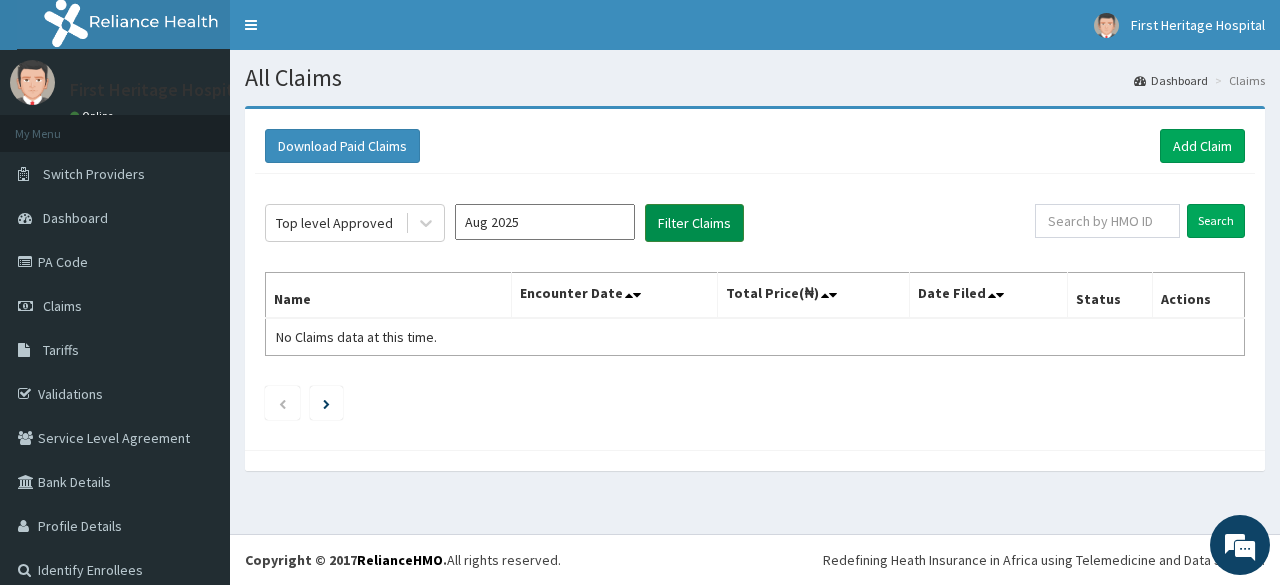 click on "Filter Claims" at bounding box center (694, 223) 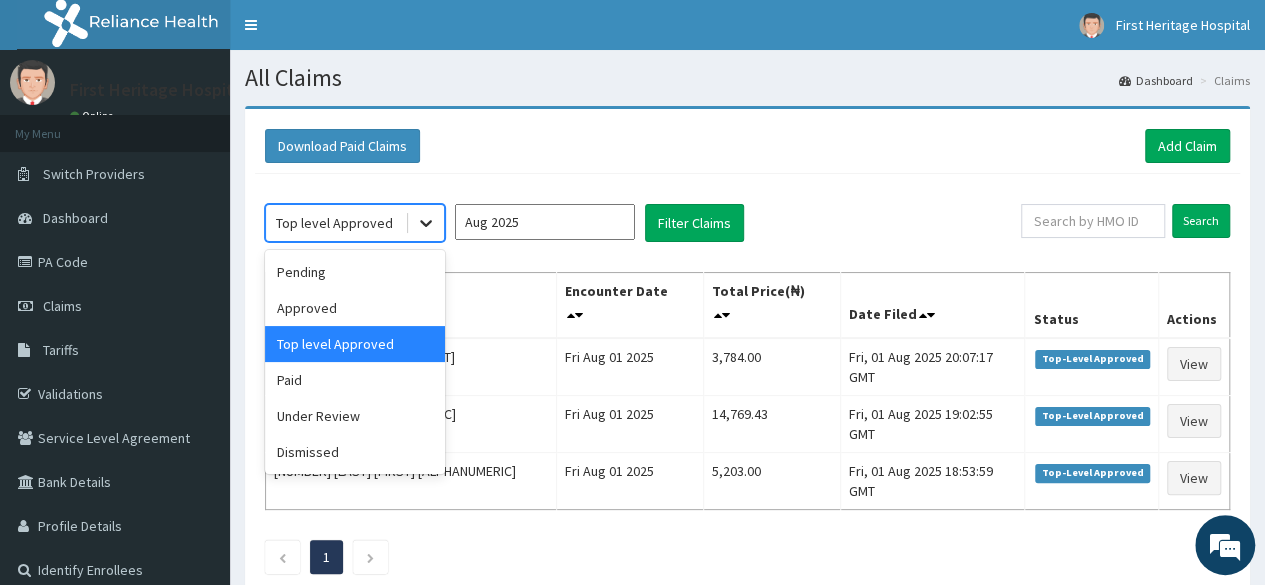 click 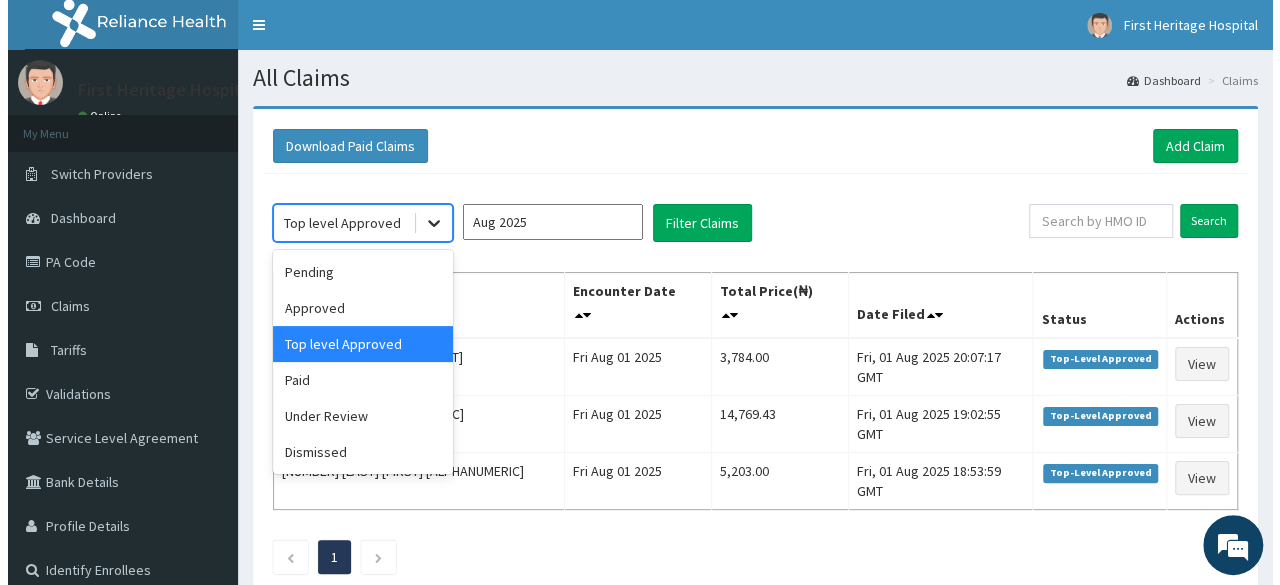 scroll, scrollTop: 0, scrollLeft: 0, axis: both 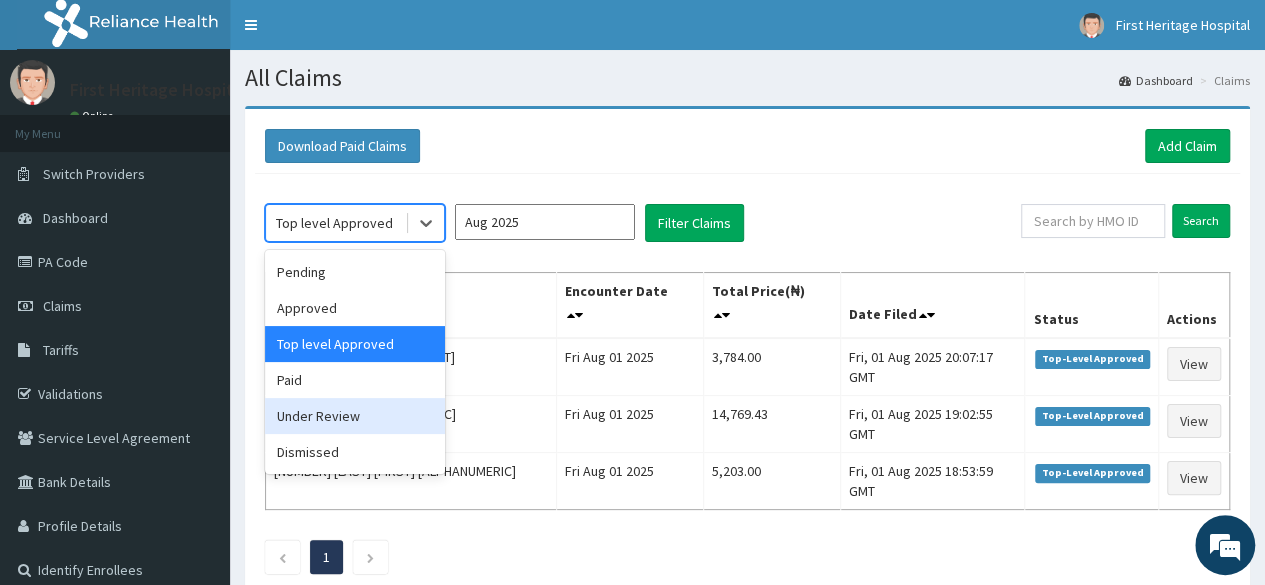 click on "Under Review" at bounding box center [355, 416] 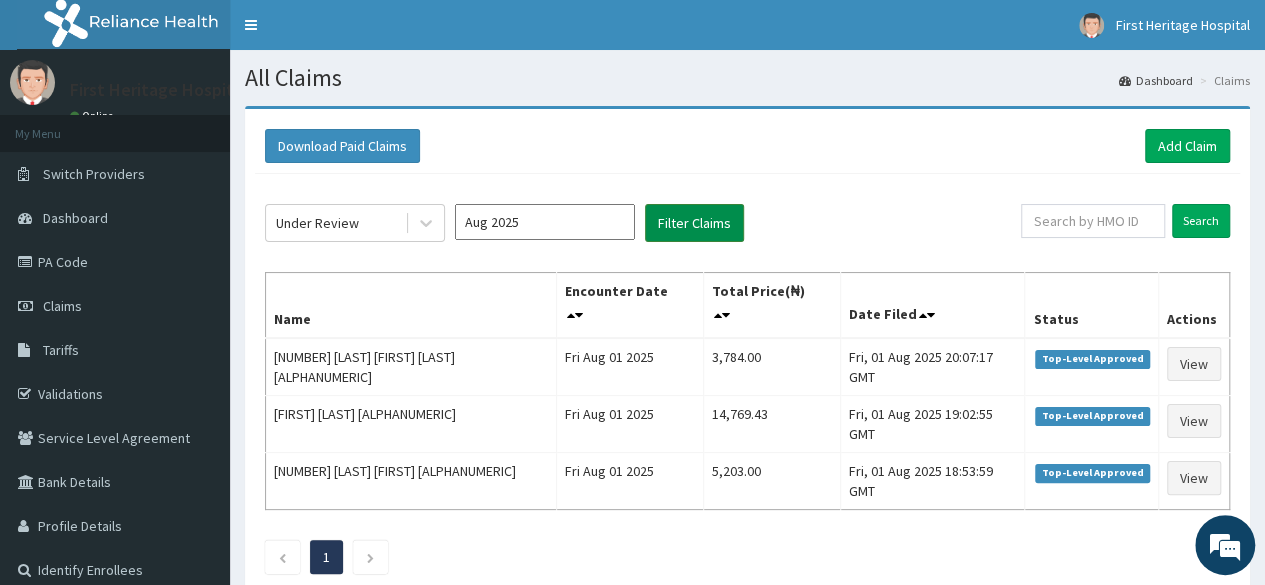click on "Filter Claims" at bounding box center [694, 223] 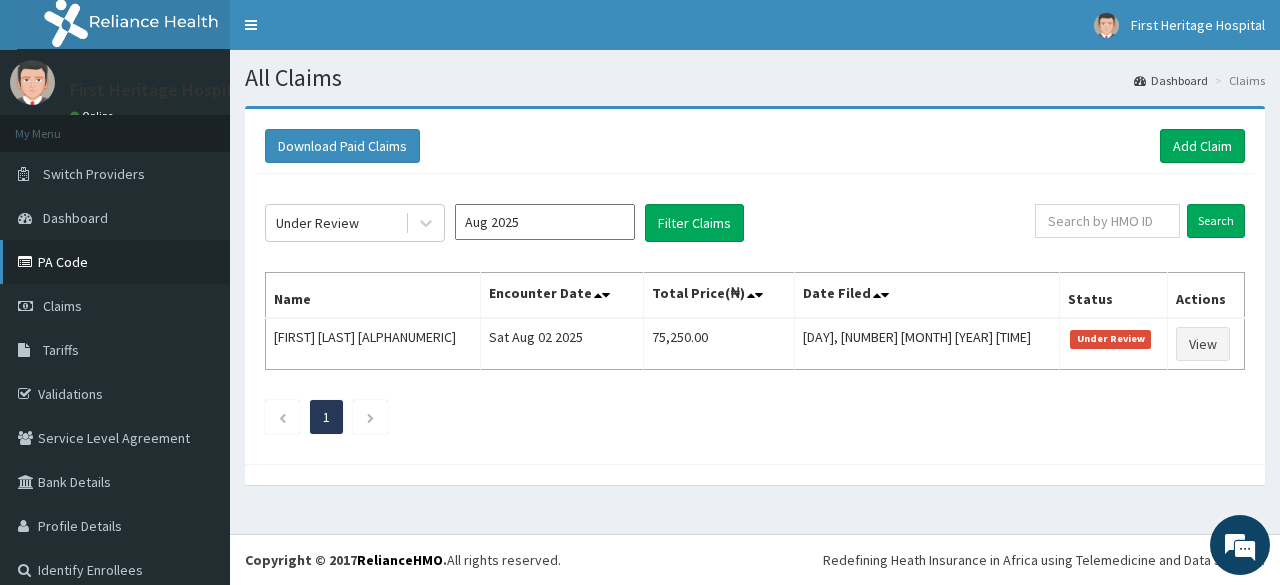 click on "PA Code" at bounding box center (115, 262) 